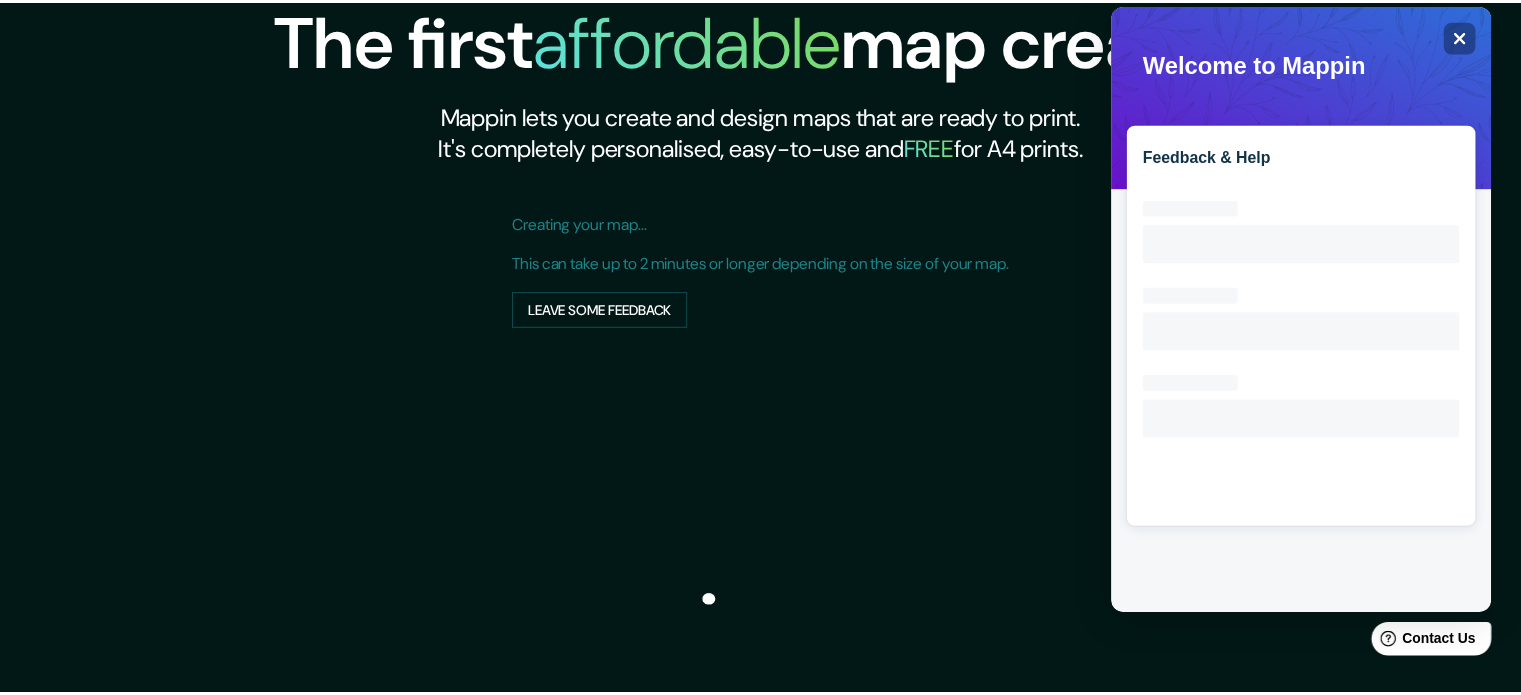 scroll, scrollTop: 0, scrollLeft: 0, axis: both 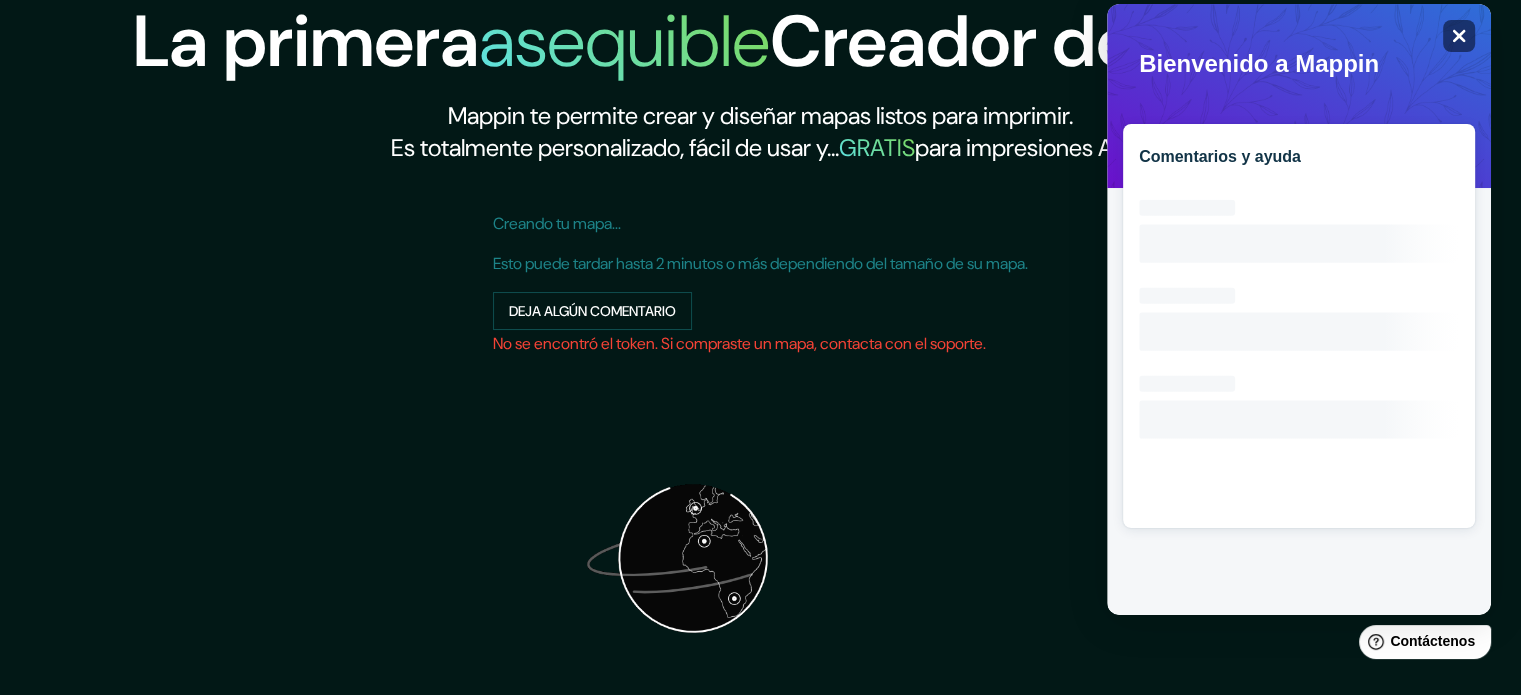 click on "Close" at bounding box center [1459, 36] 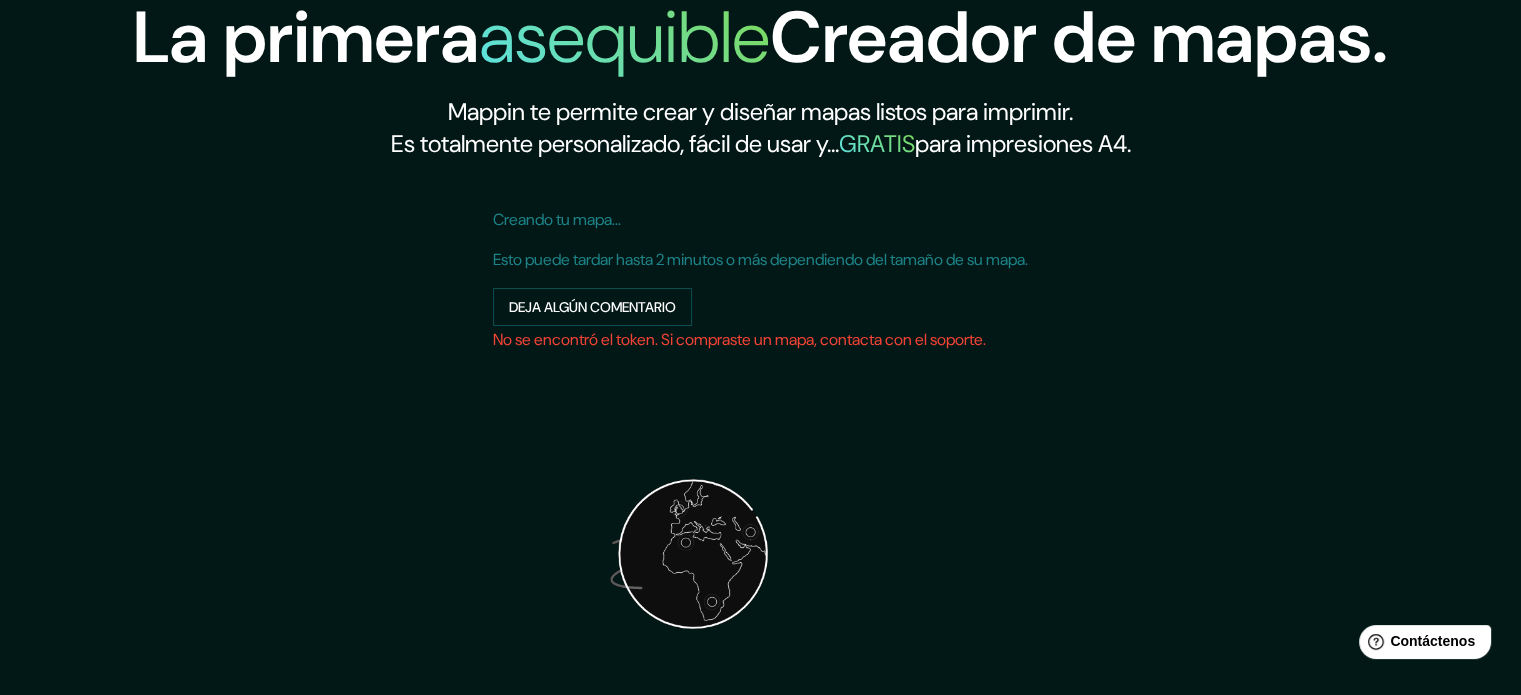 scroll, scrollTop: 0, scrollLeft: 0, axis: both 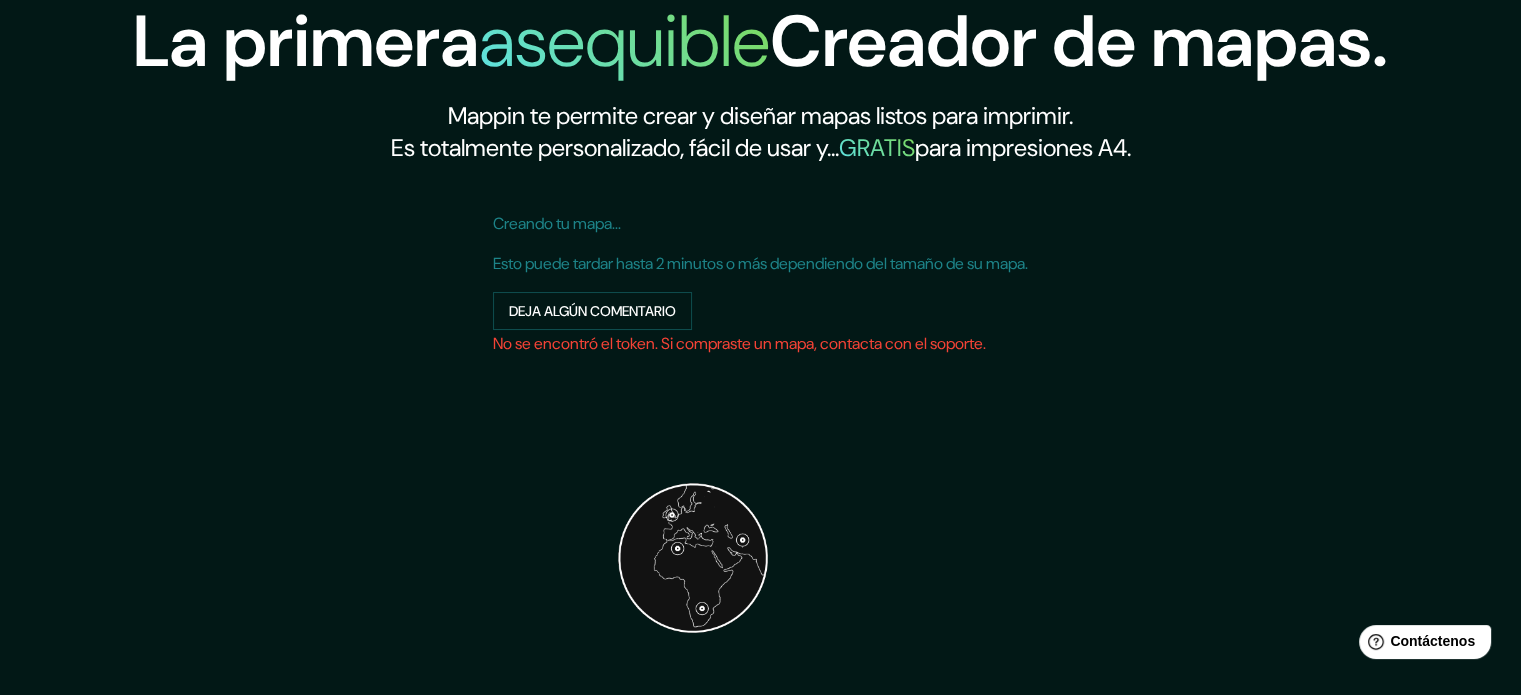 click on "Creando tu mapa..." at bounding box center [557, 223] 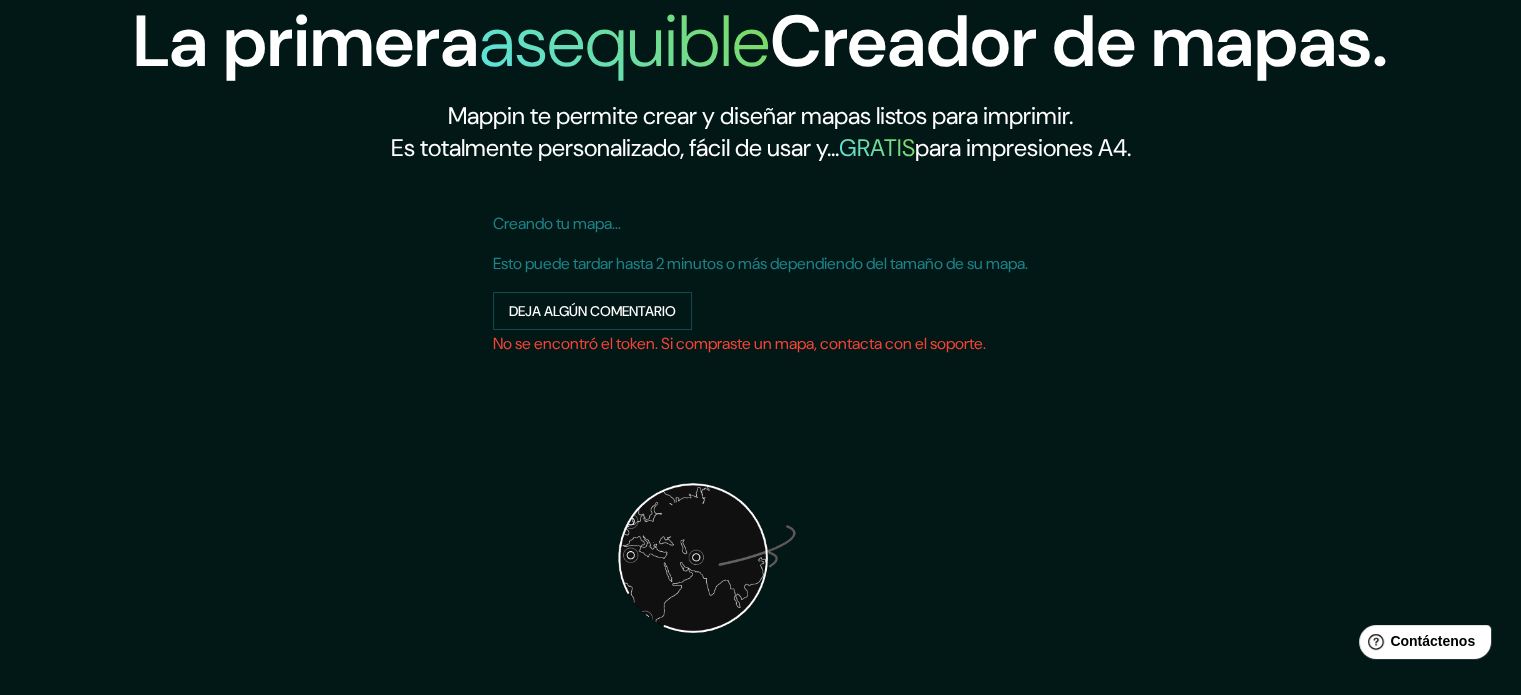 click on "Esto puede tardar hasta 2 minutos o más dependiendo del tamaño de su mapa." at bounding box center (760, 263) 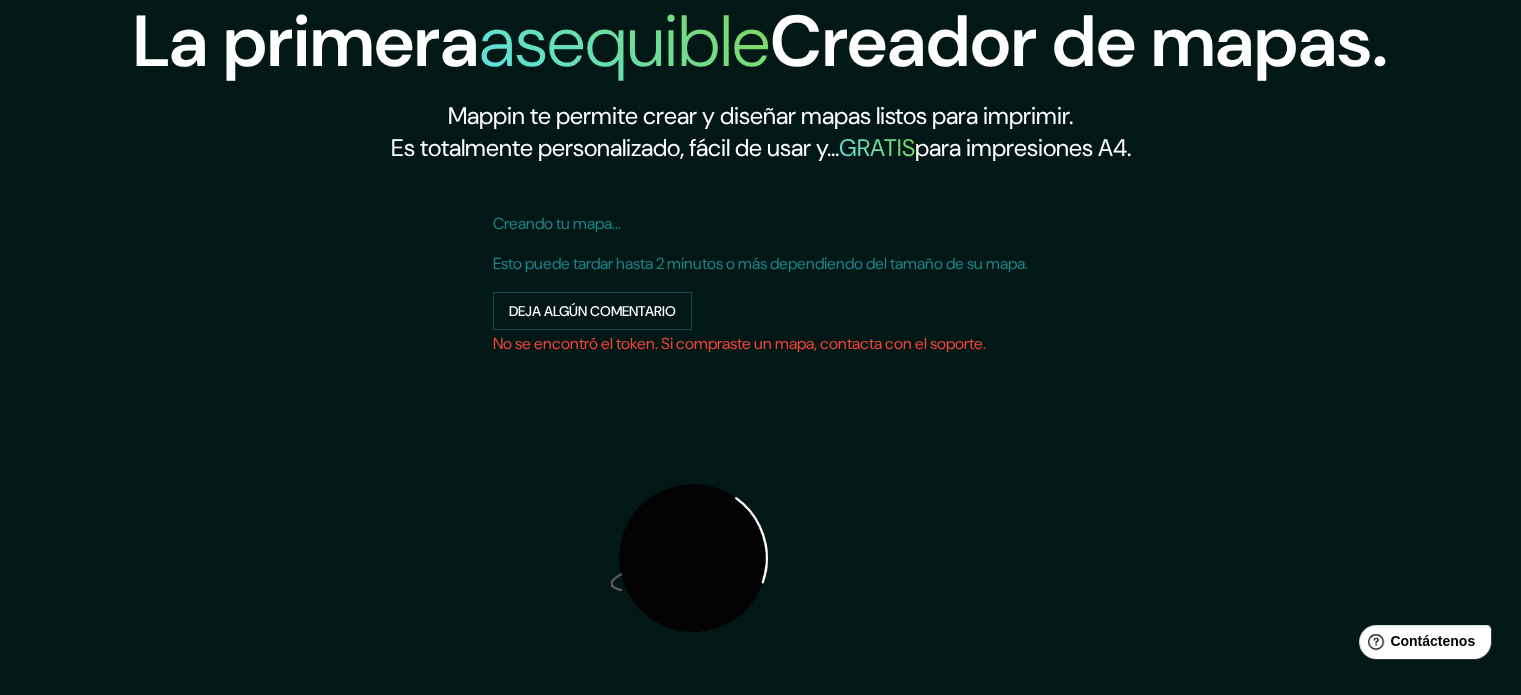 click at bounding box center [693, 558] 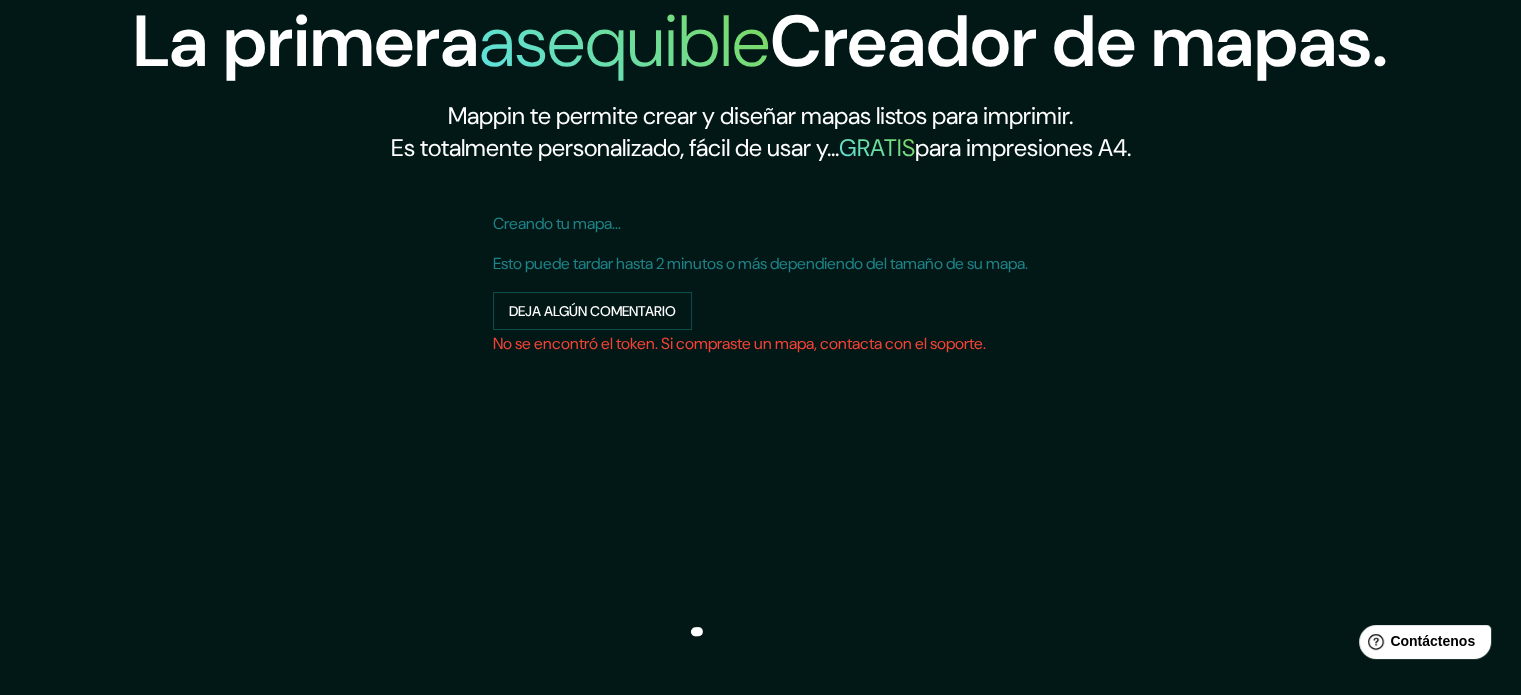 click at bounding box center [693, 558] 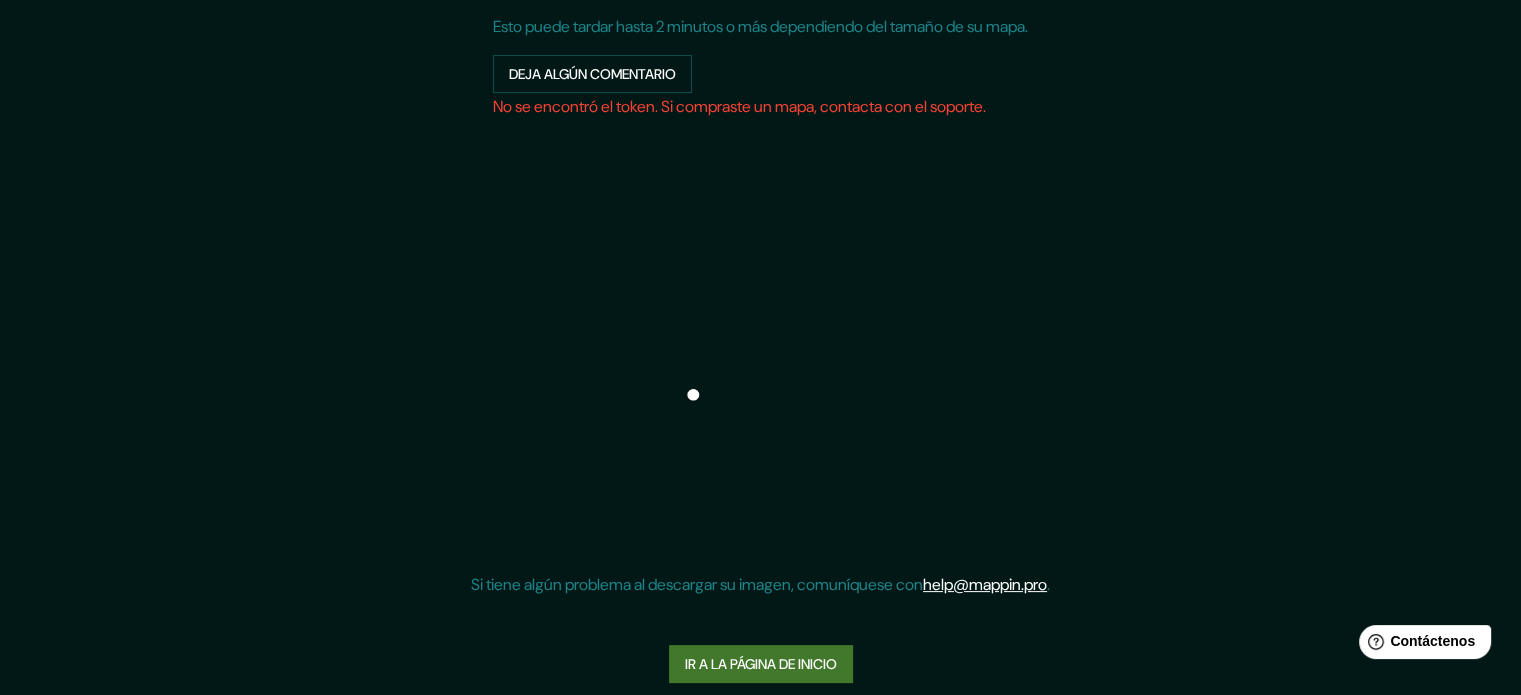 scroll, scrollTop: 255, scrollLeft: 0, axis: vertical 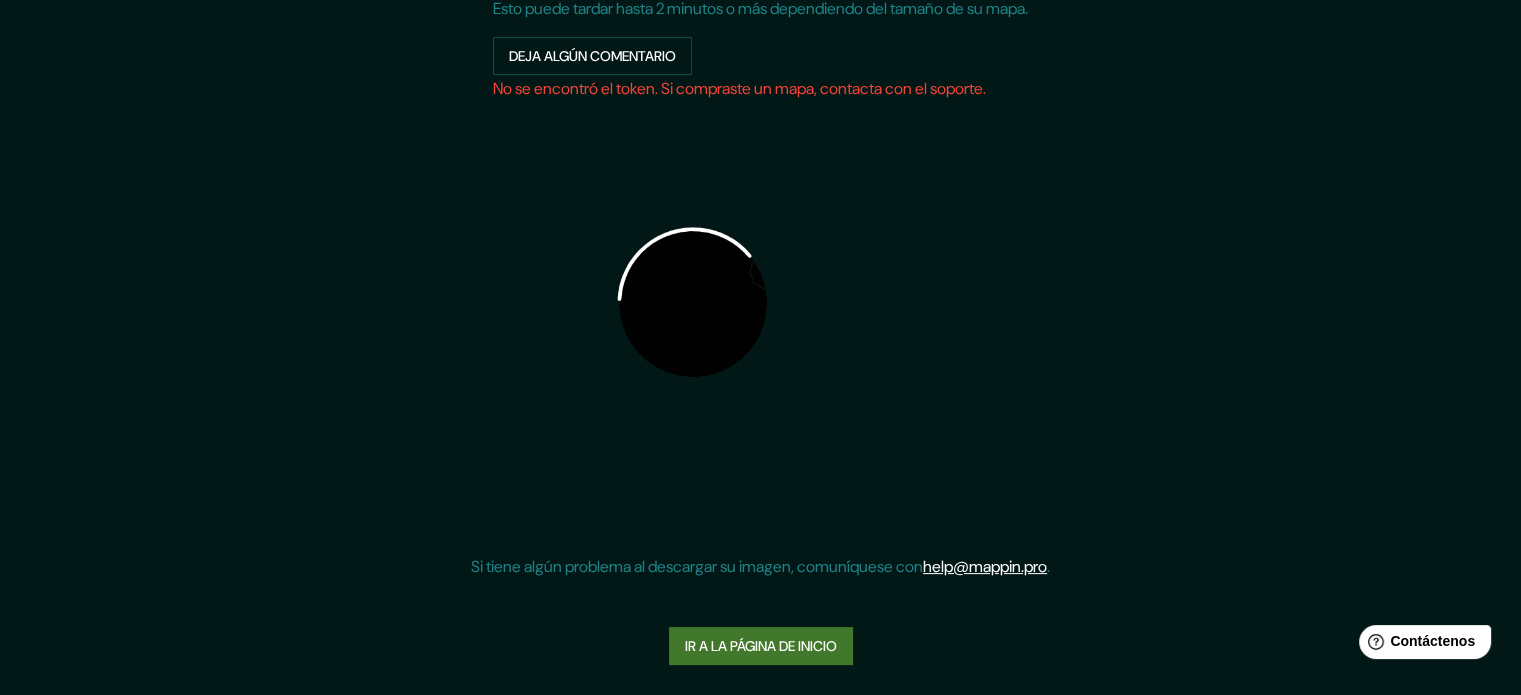 click on "Ir a la página de inicio" at bounding box center (761, 646) 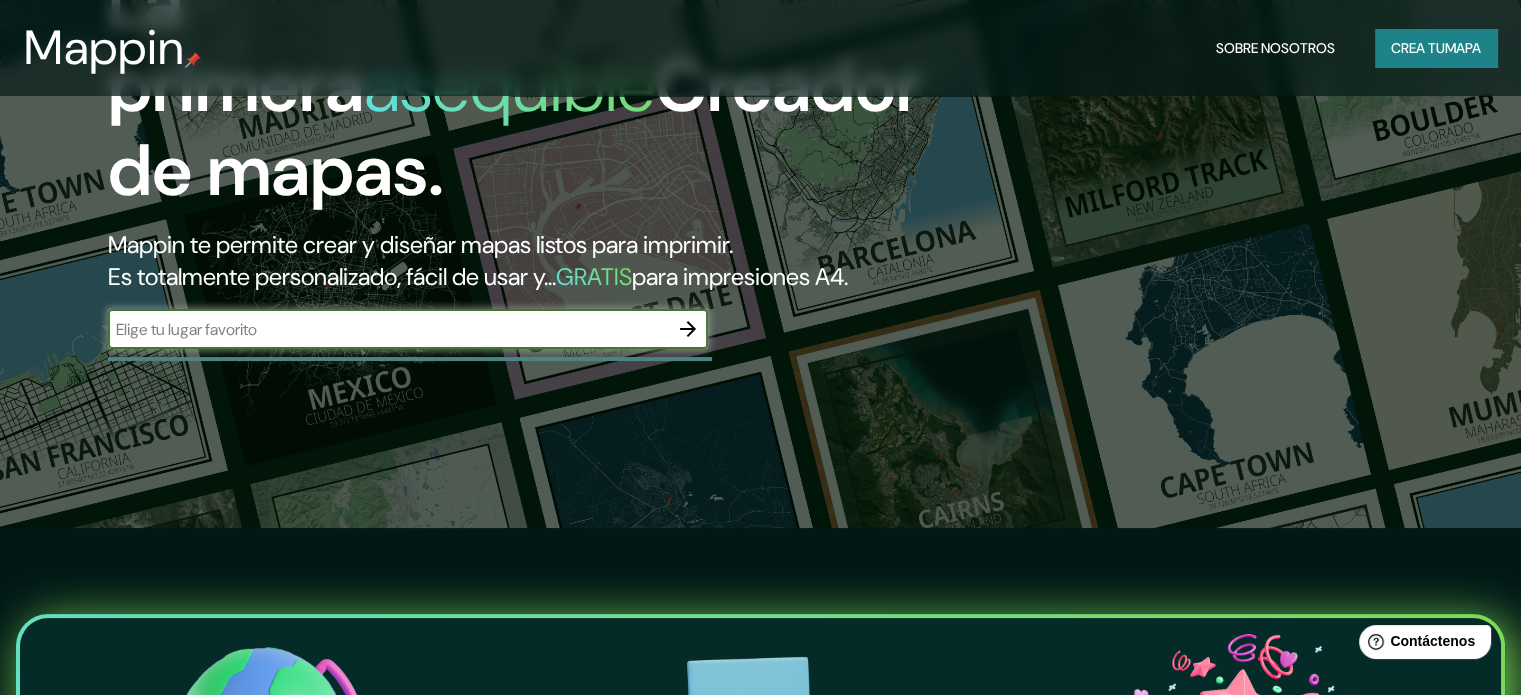 scroll, scrollTop: 200, scrollLeft: 0, axis: vertical 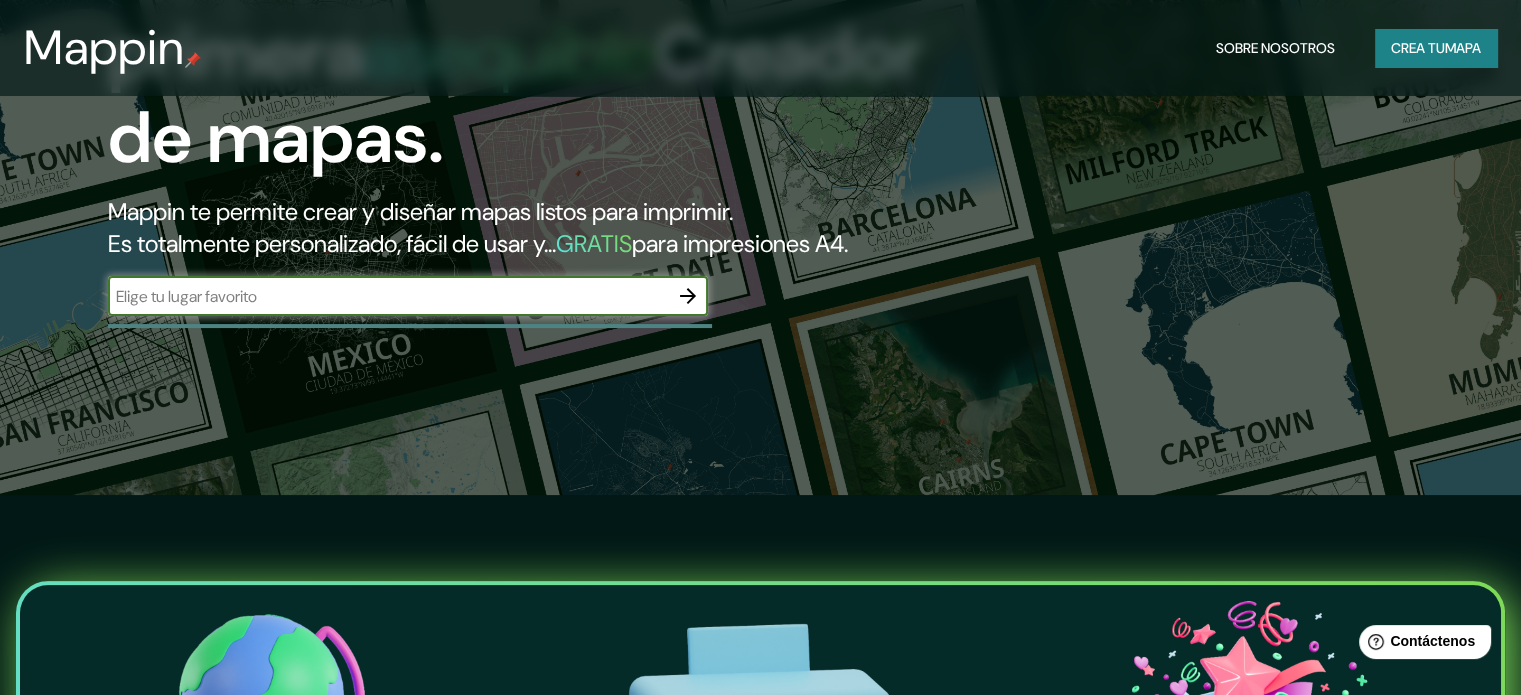 click at bounding box center [388, 296] 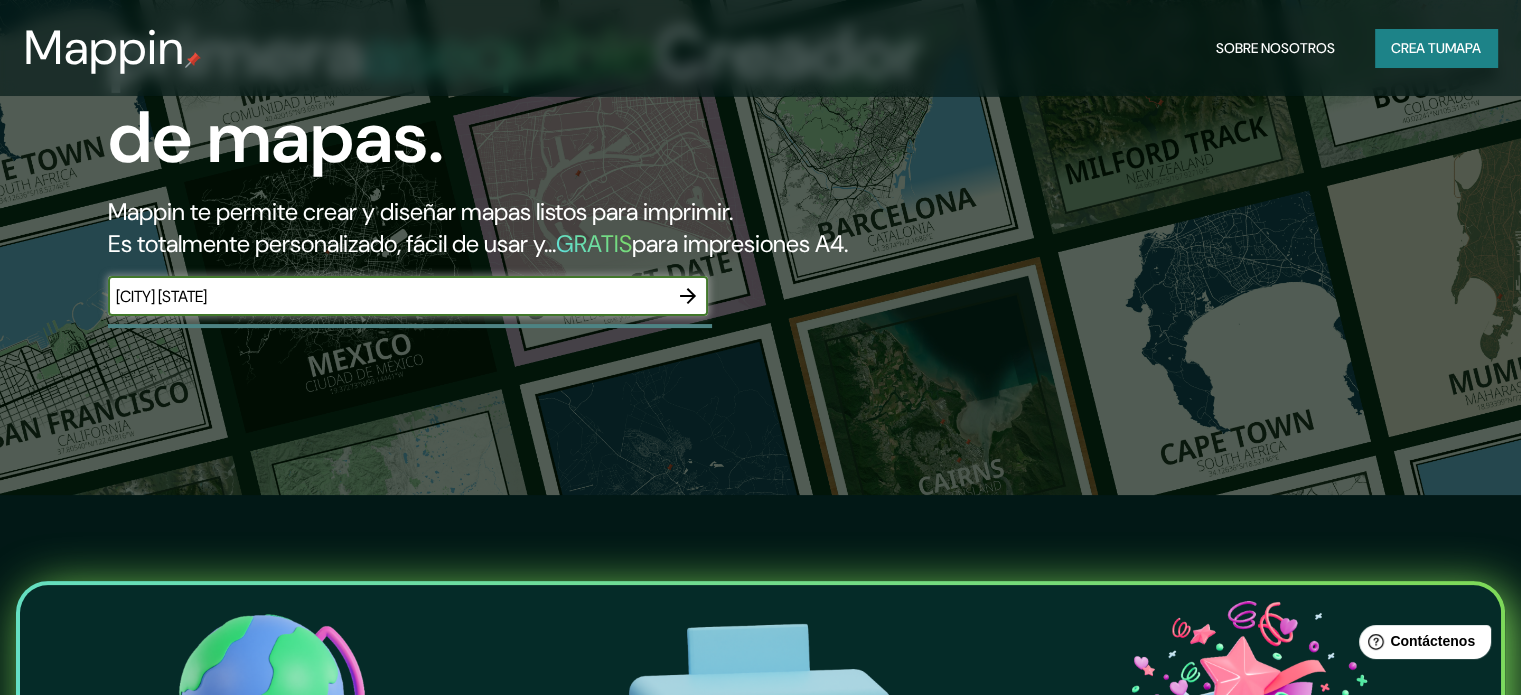 type on "[CITY] [STATE]" 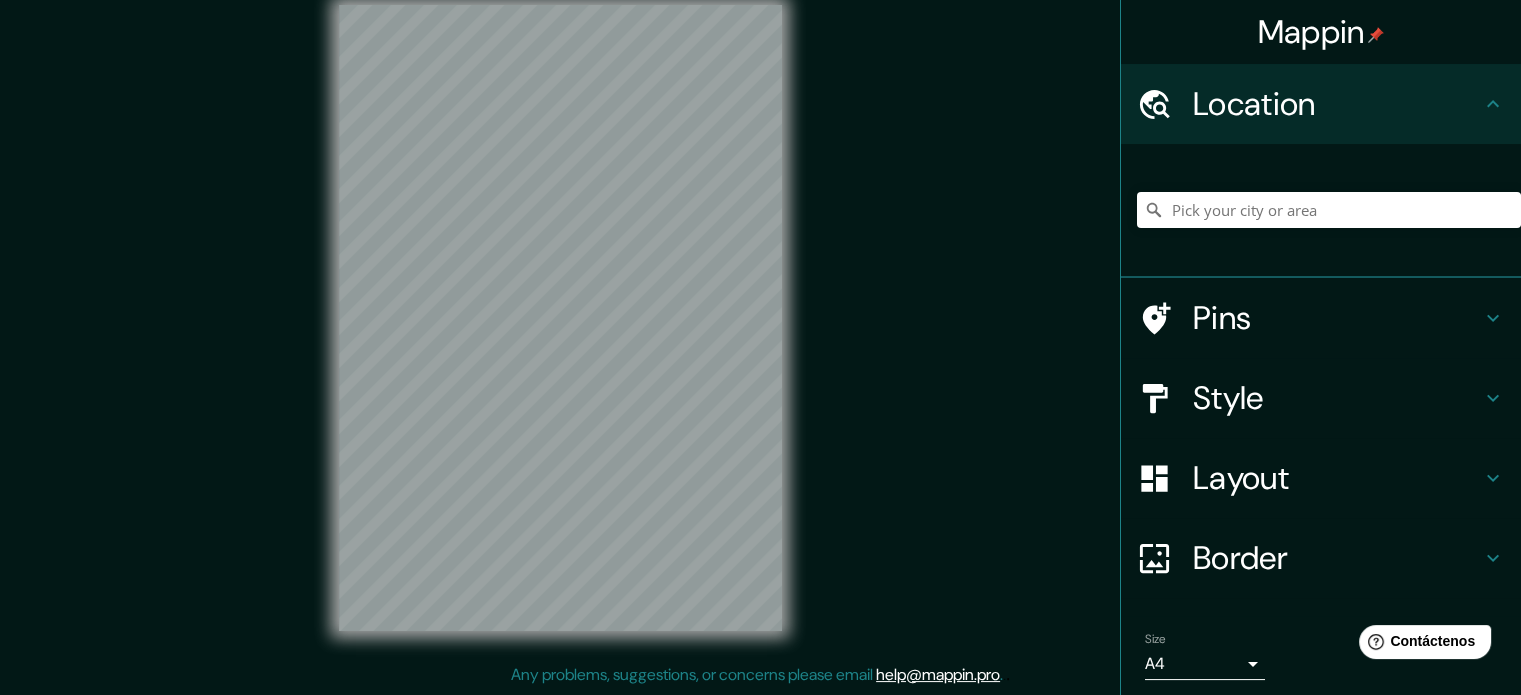 scroll, scrollTop: 0, scrollLeft: 0, axis: both 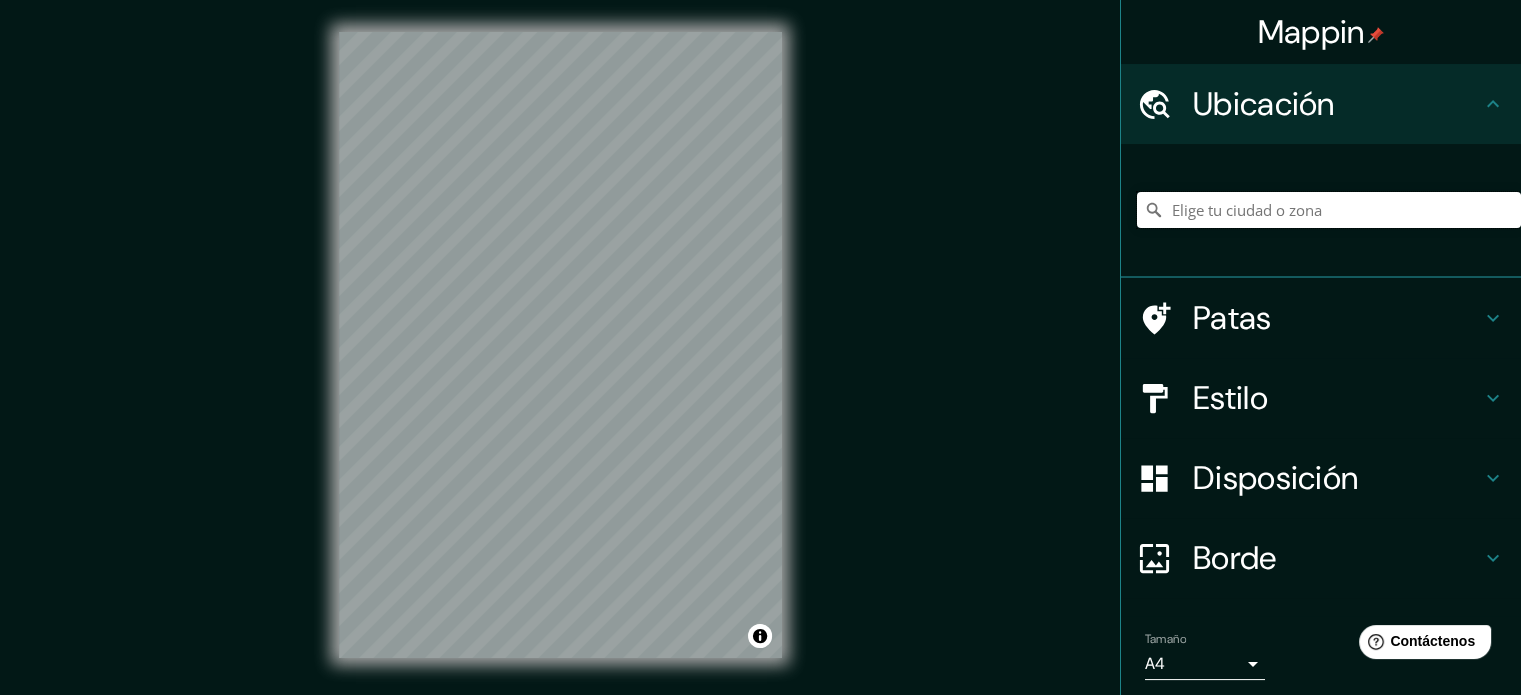 click at bounding box center [1329, 210] 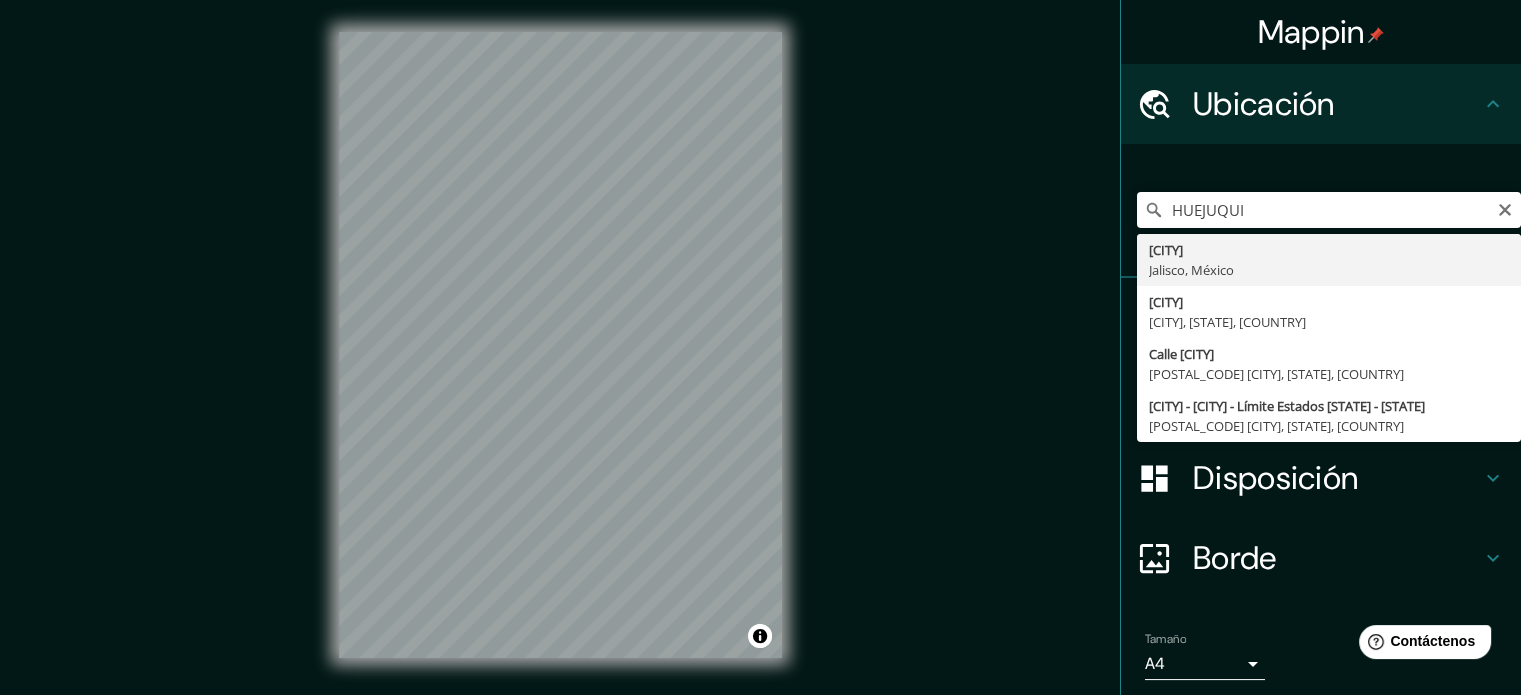 type on "[CITY], [STATE], [COUNTRY]" 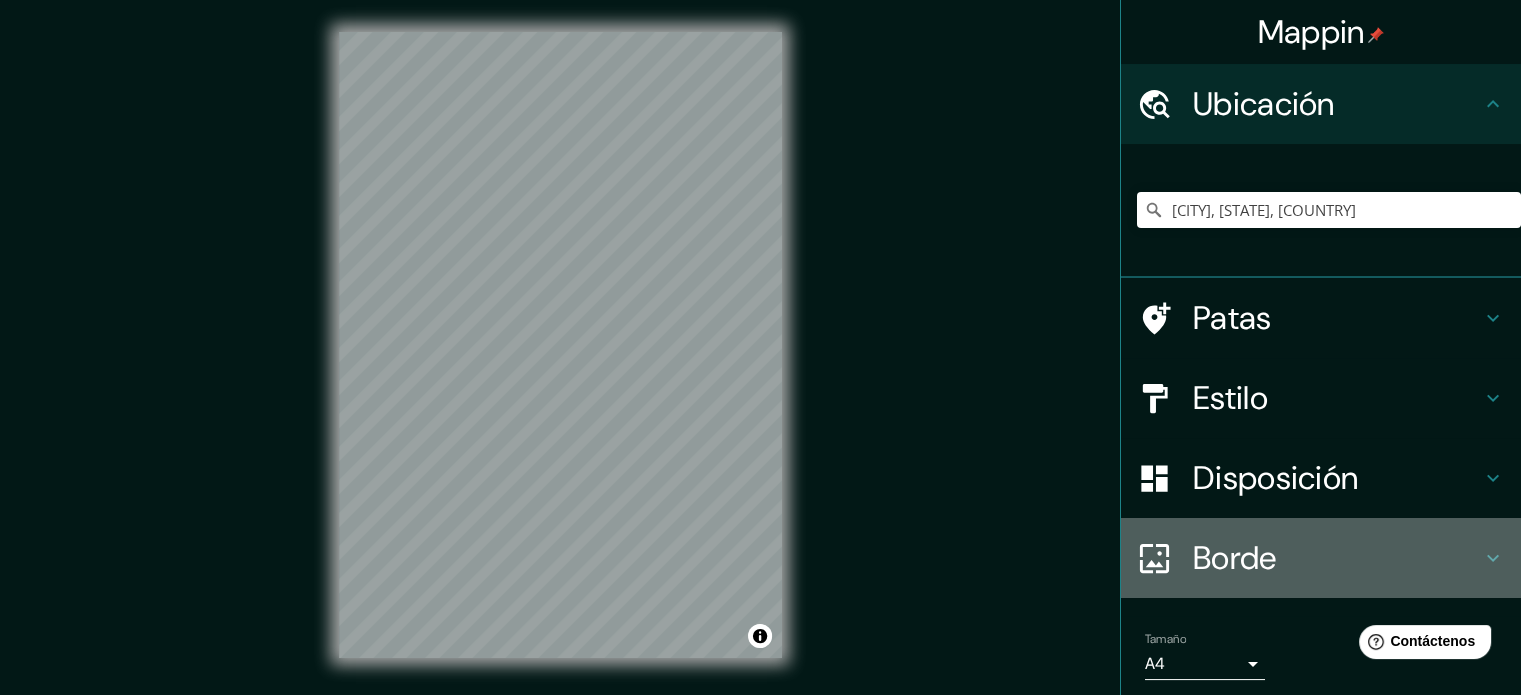 click on "Borde" at bounding box center (1337, 558) 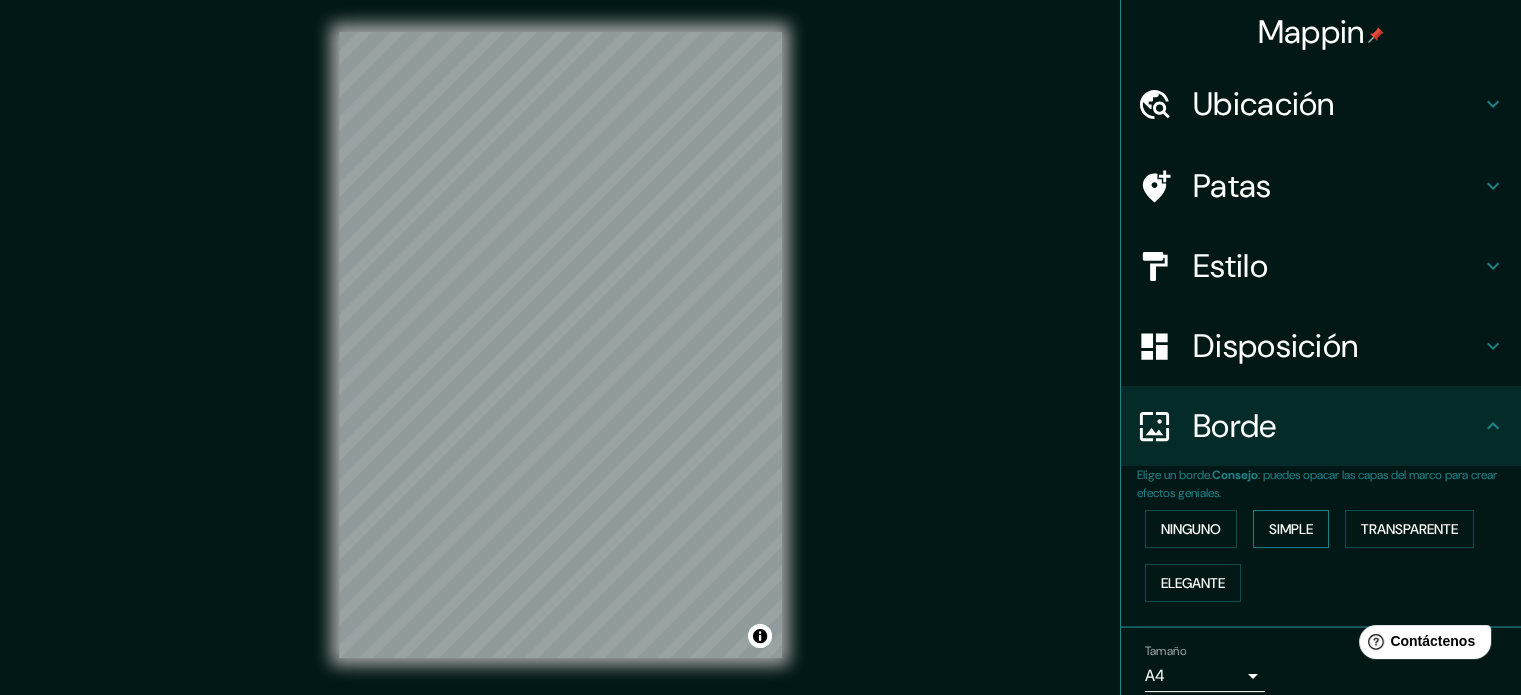 click on "Simple" at bounding box center (1291, 529) 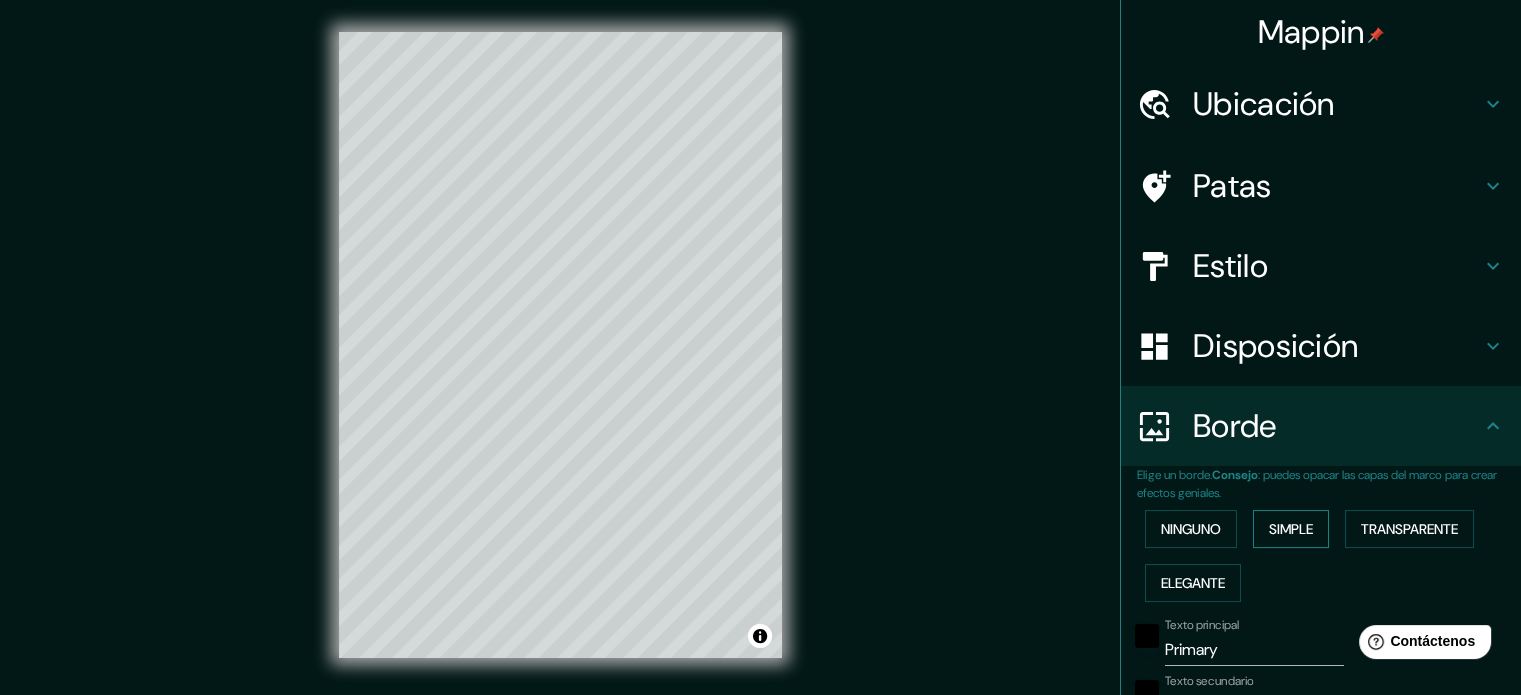 click on "Simple" at bounding box center (1291, 529) 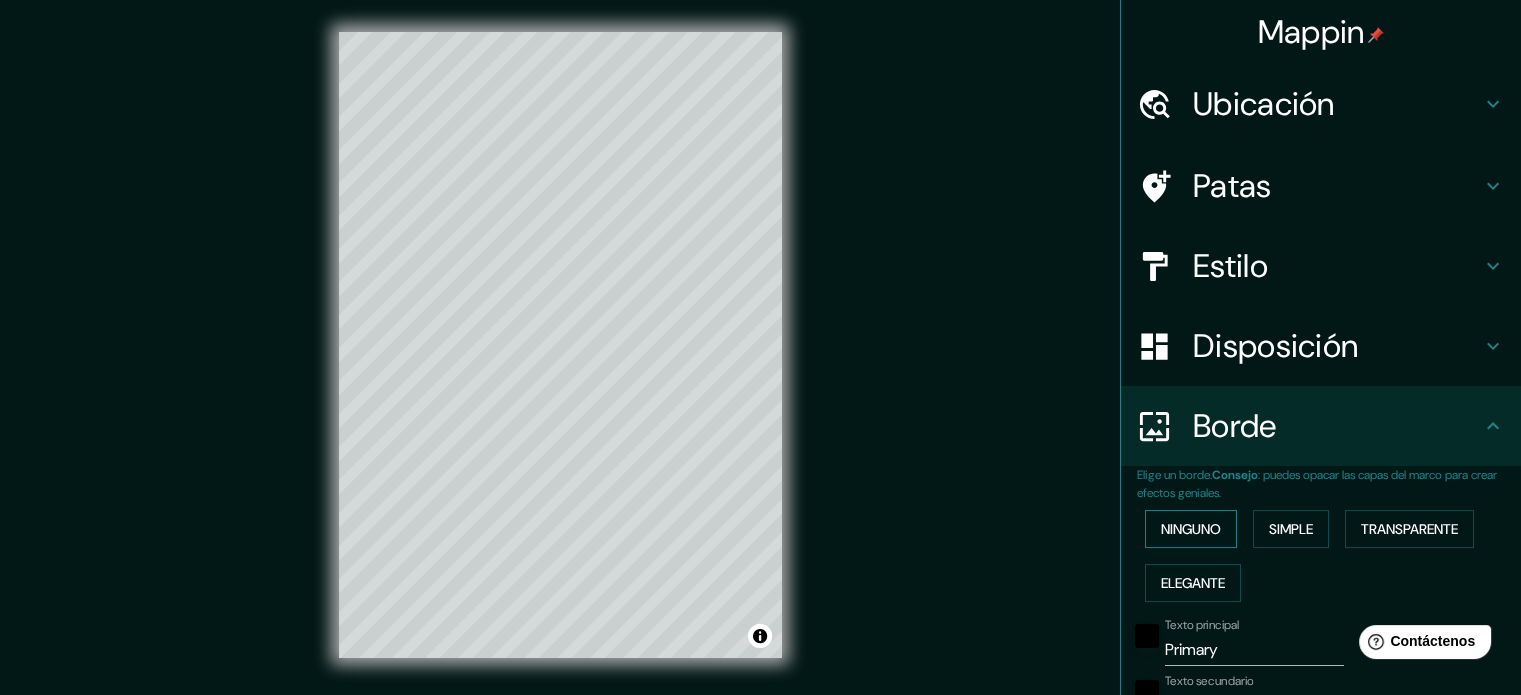 click on "Ninguno" at bounding box center [1191, 529] 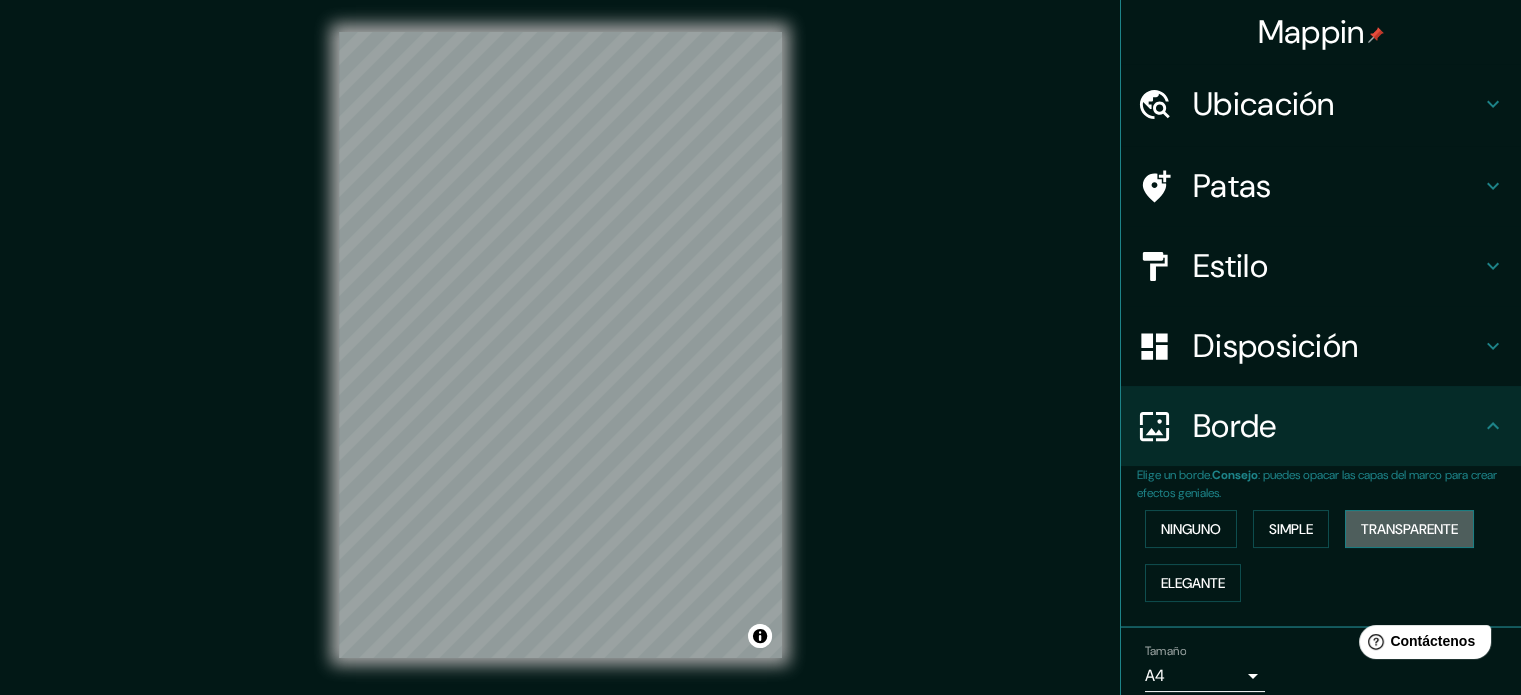click on "Transparente" at bounding box center [1409, 529] 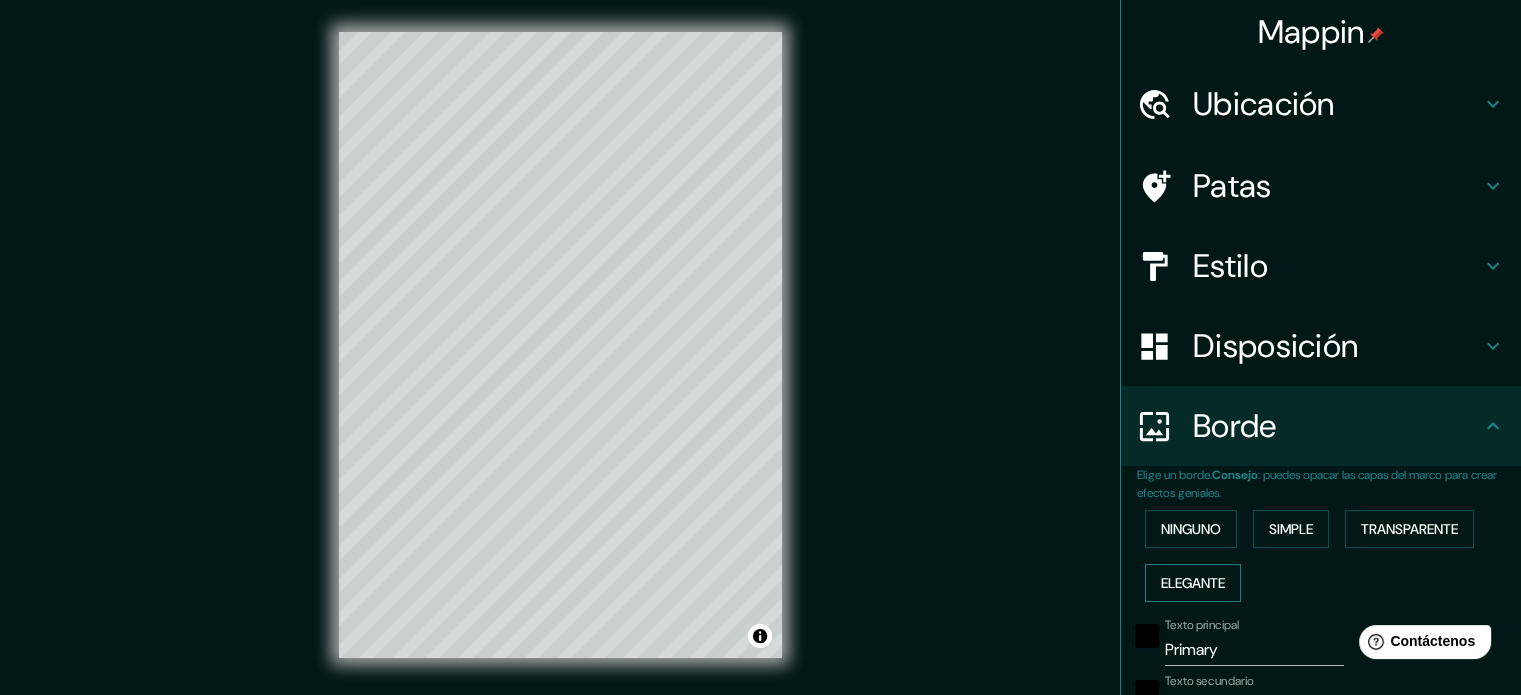 click on "Elegante" at bounding box center (1193, 583) 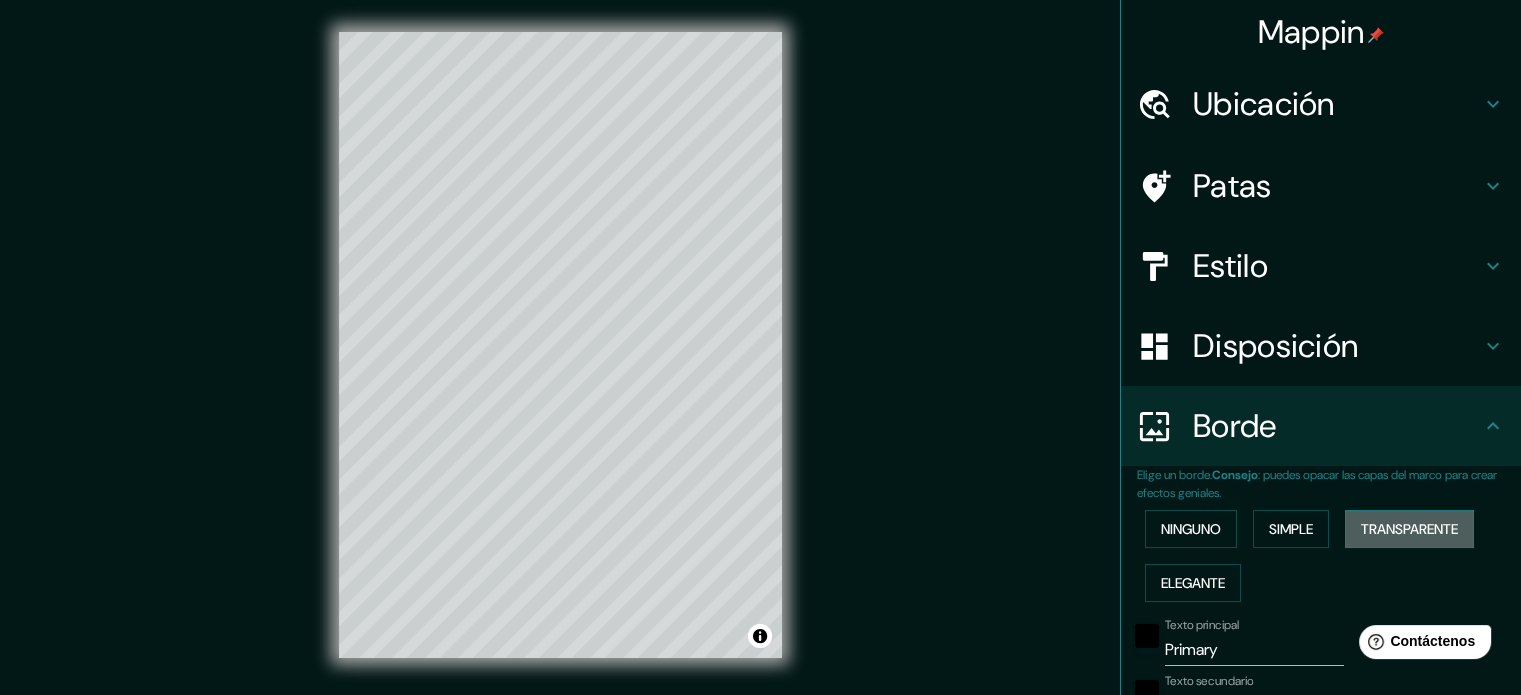 click on "Transparente" at bounding box center (1409, 529) 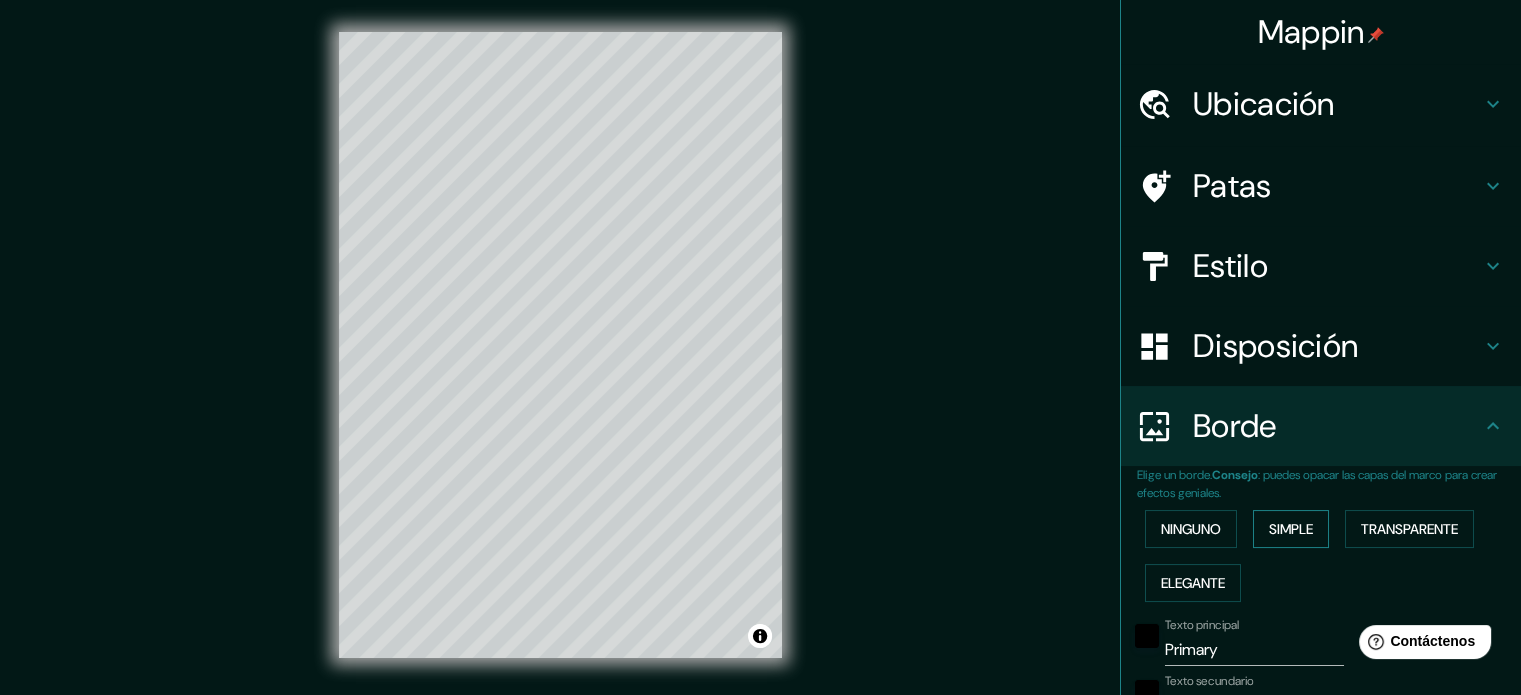 click on "Simple" at bounding box center (1291, 529) 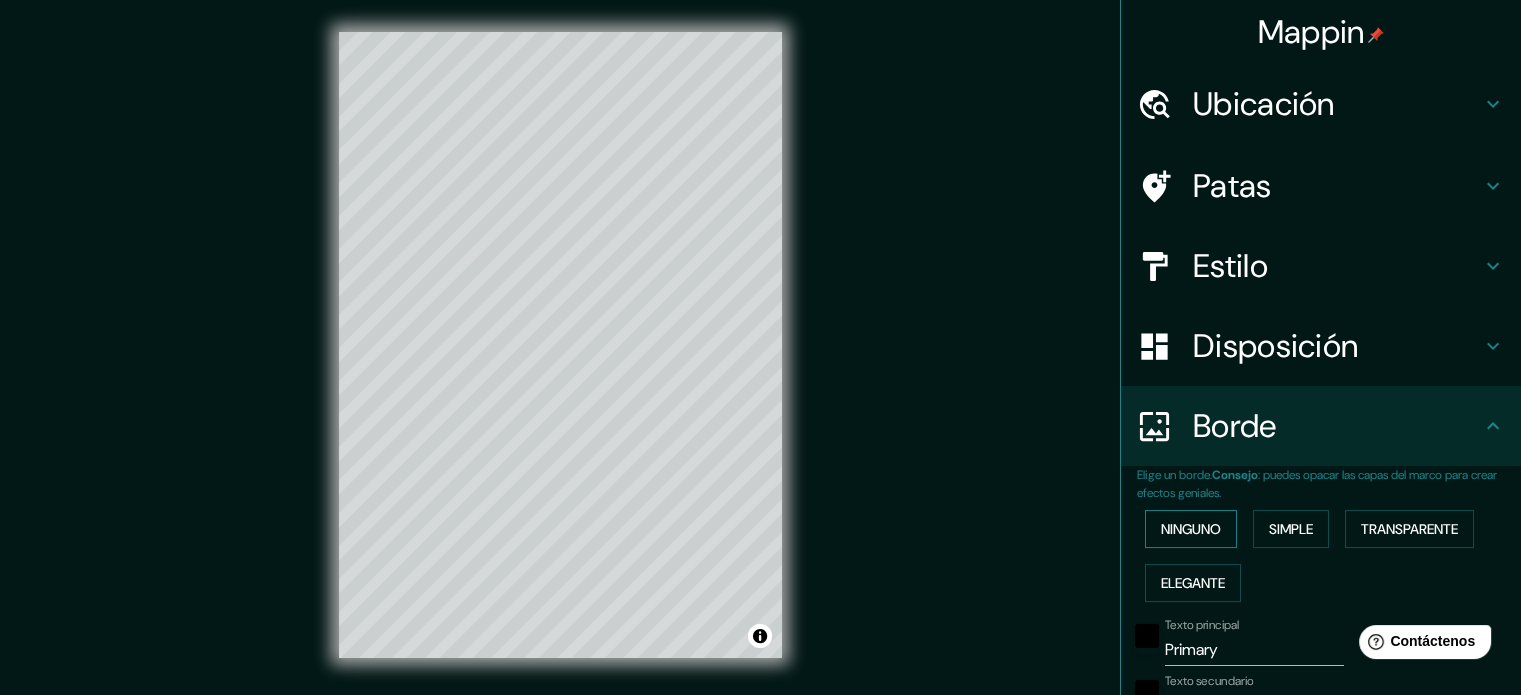 click on "Ninguno" at bounding box center (1191, 529) 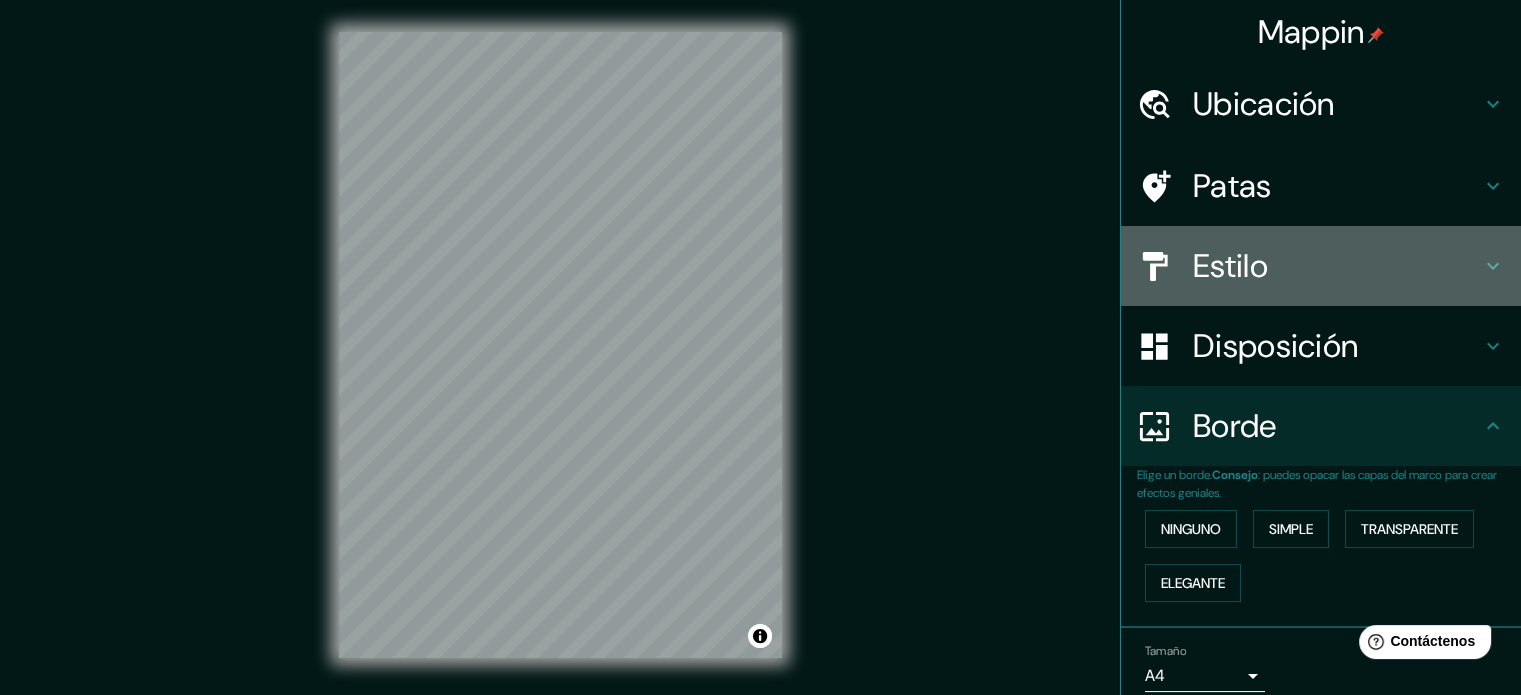 click on "Estilo" at bounding box center (1230, 266) 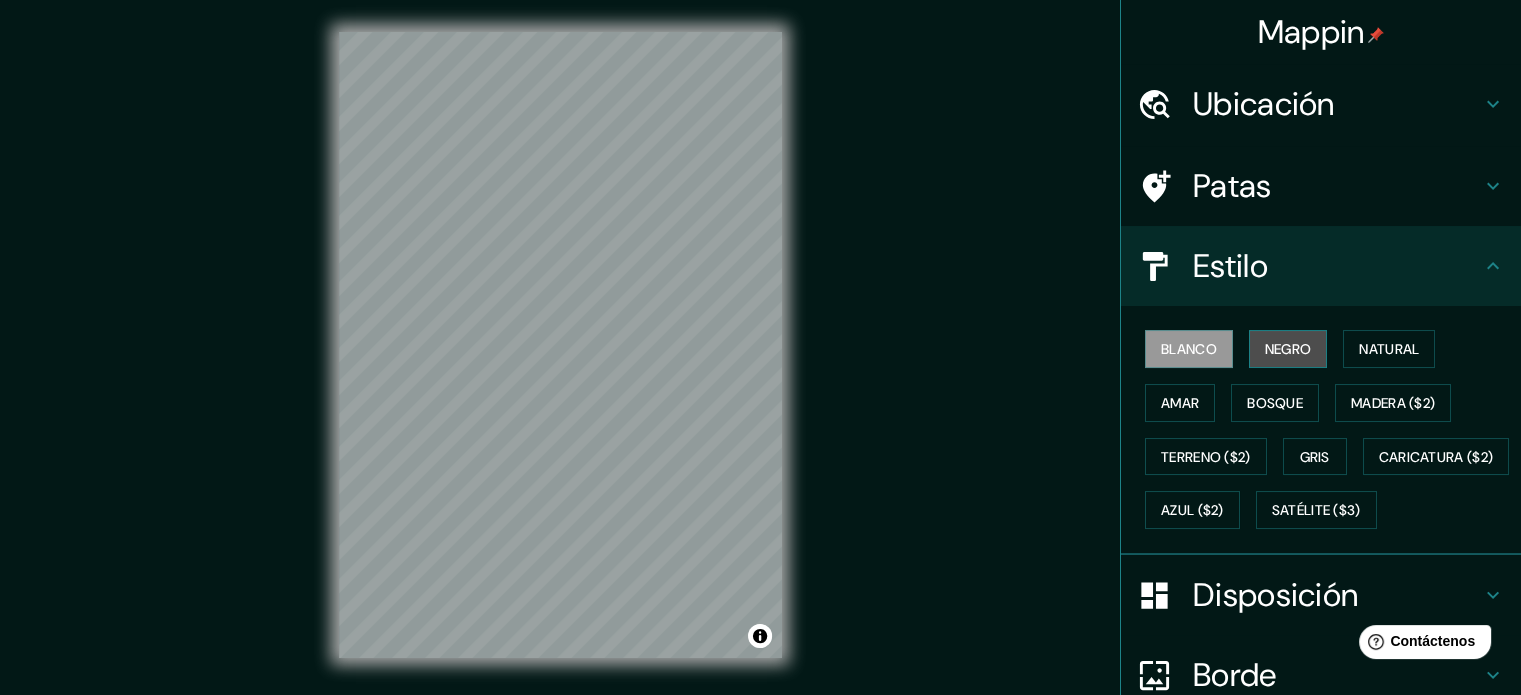 click on "Negro" at bounding box center (1288, 349) 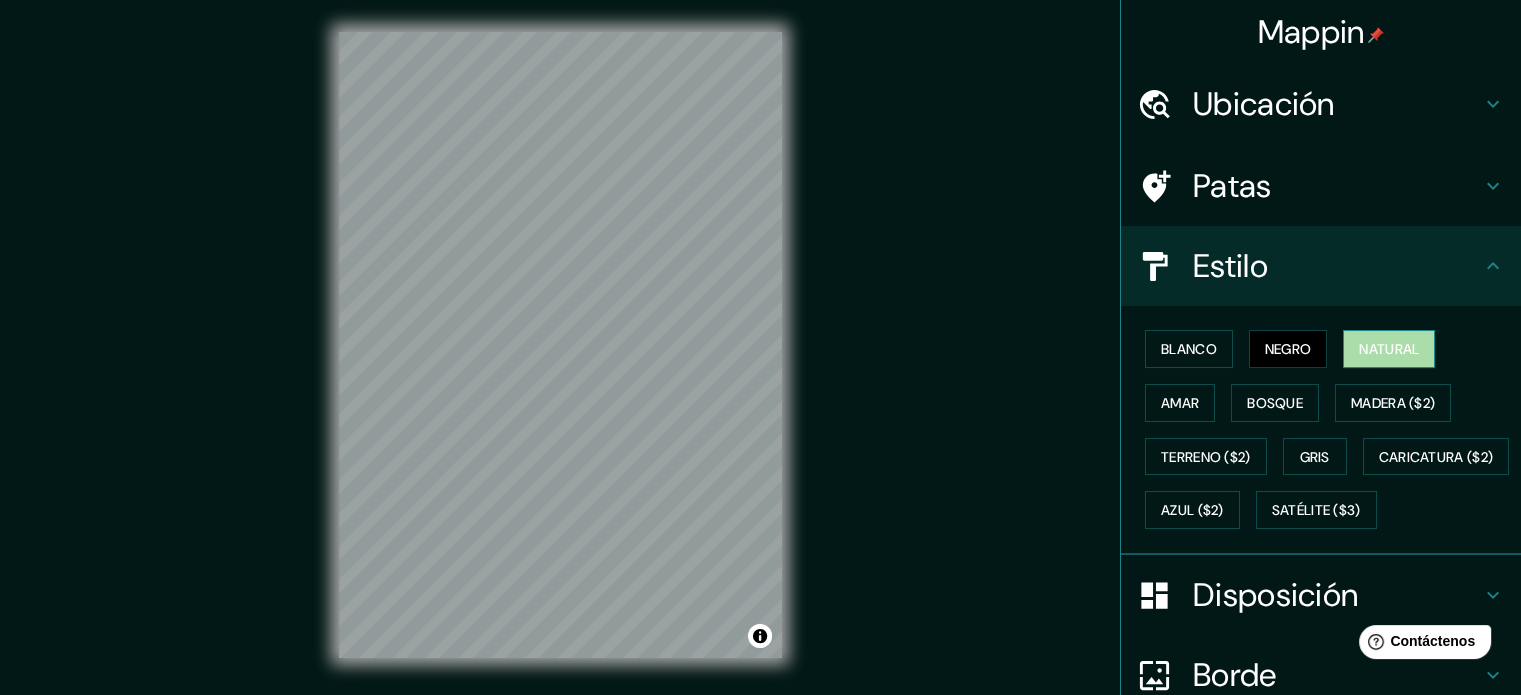 click on "Natural" at bounding box center [1389, 349] 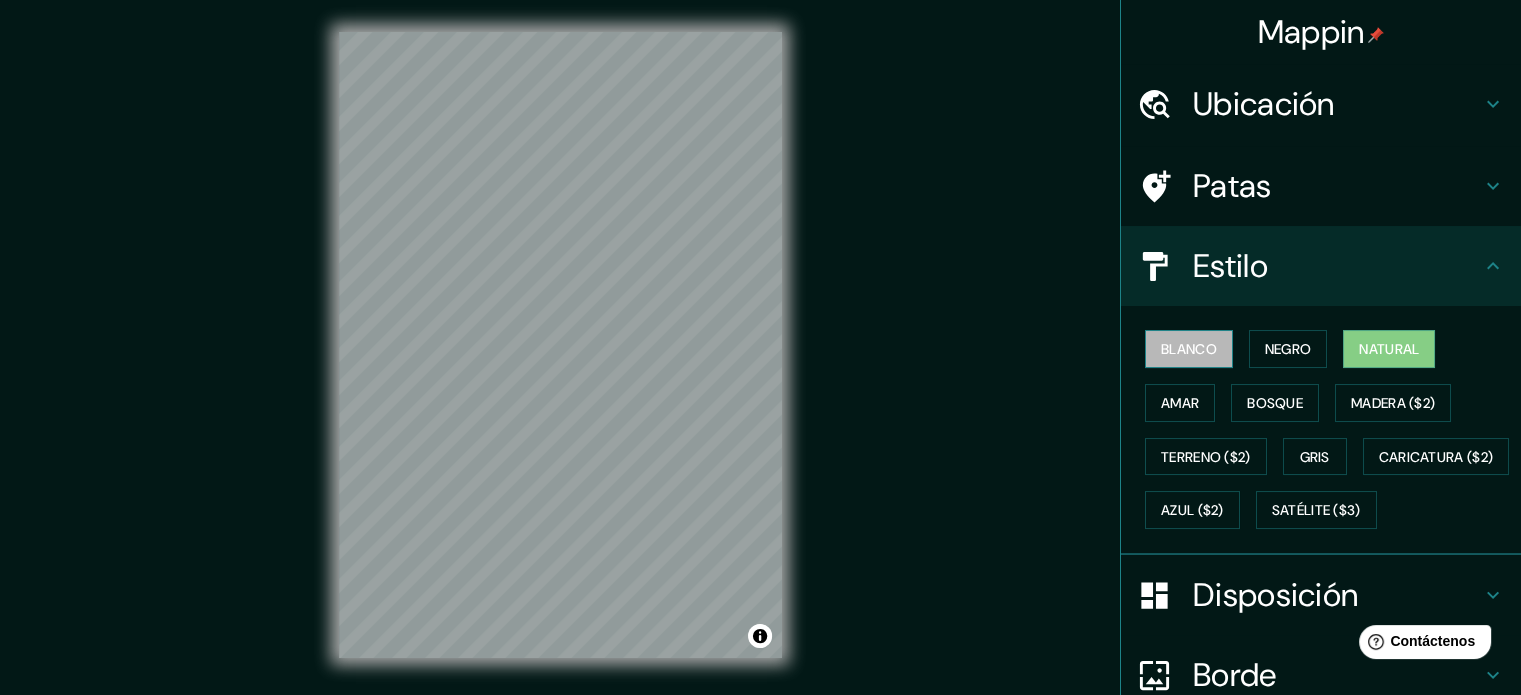 click on "Blanco" at bounding box center (1189, 349) 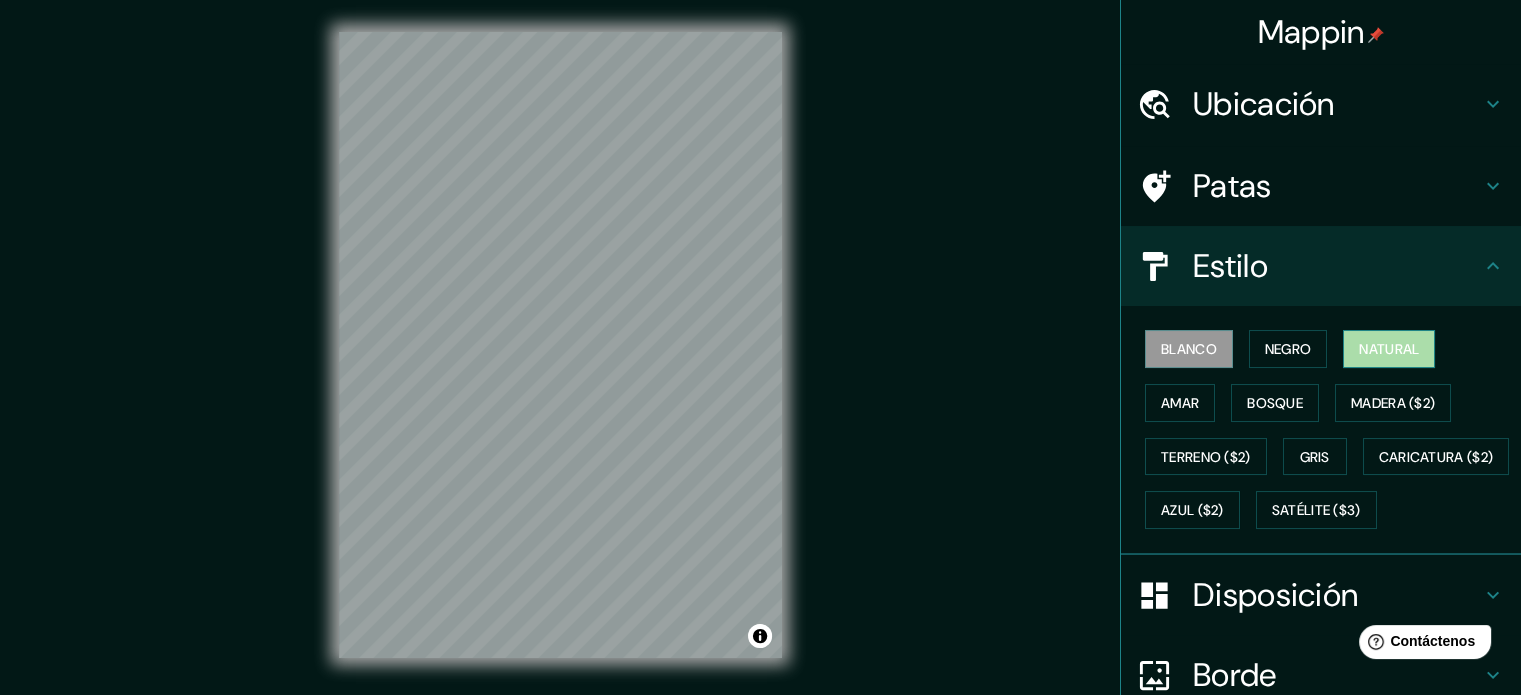 click on "Natural" at bounding box center (1389, 349) 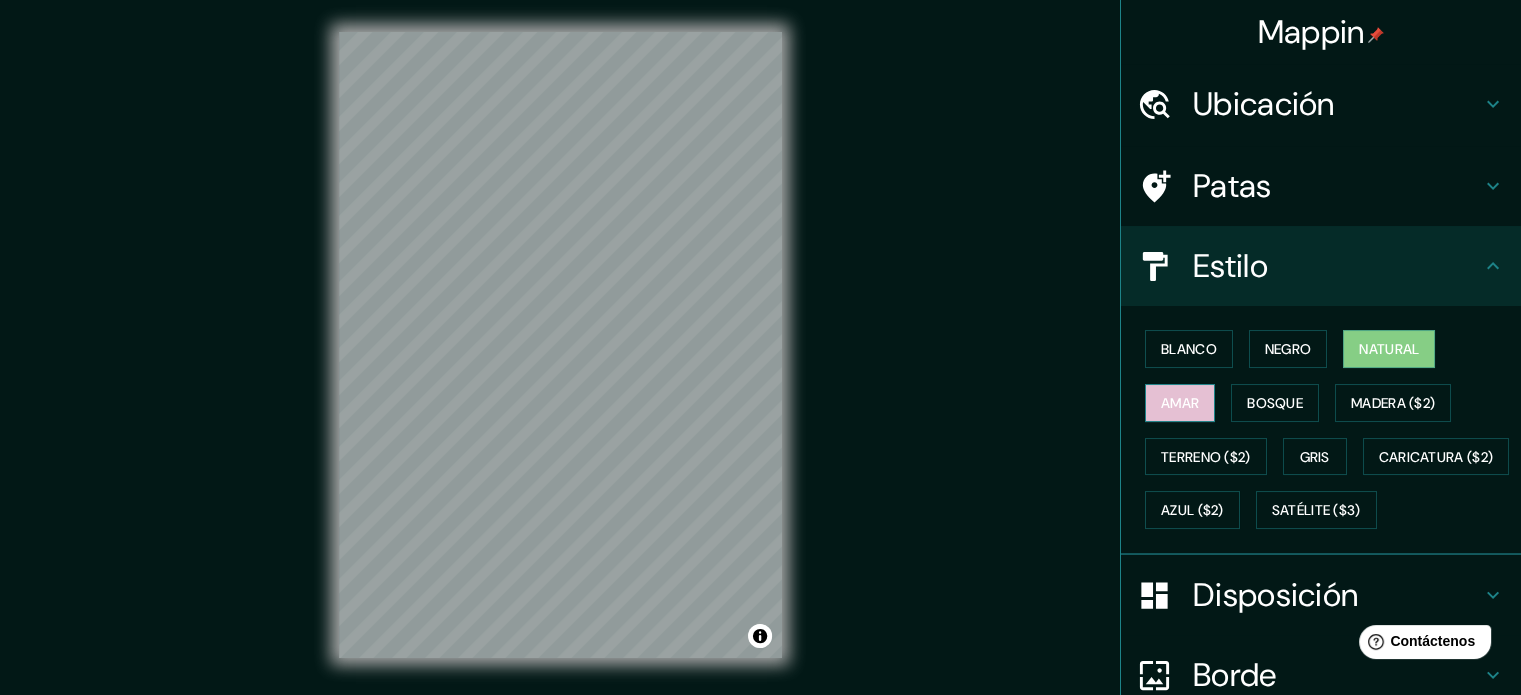 click on "Amar" at bounding box center [1180, 403] 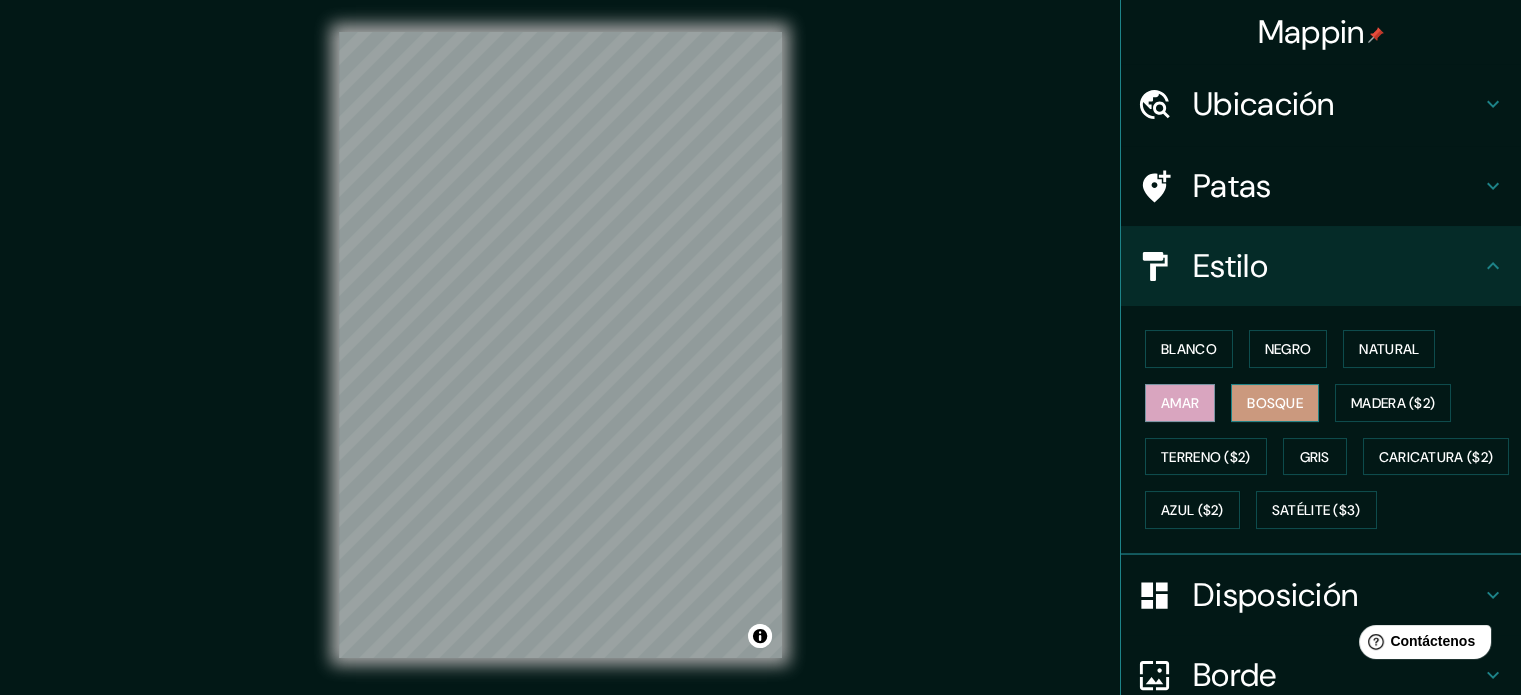 click on "Bosque" at bounding box center [1275, 403] 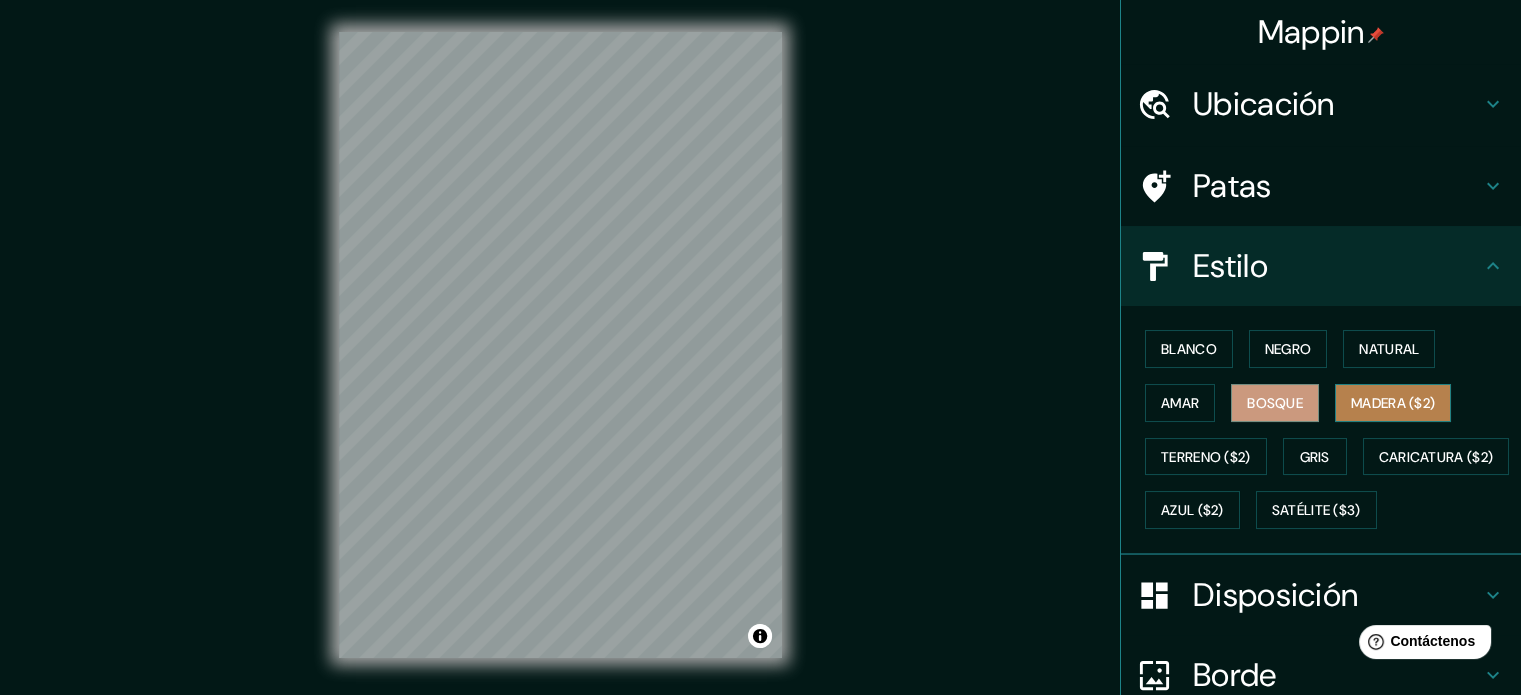 click on "Madera ($2)" at bounding box center (1393, 403) 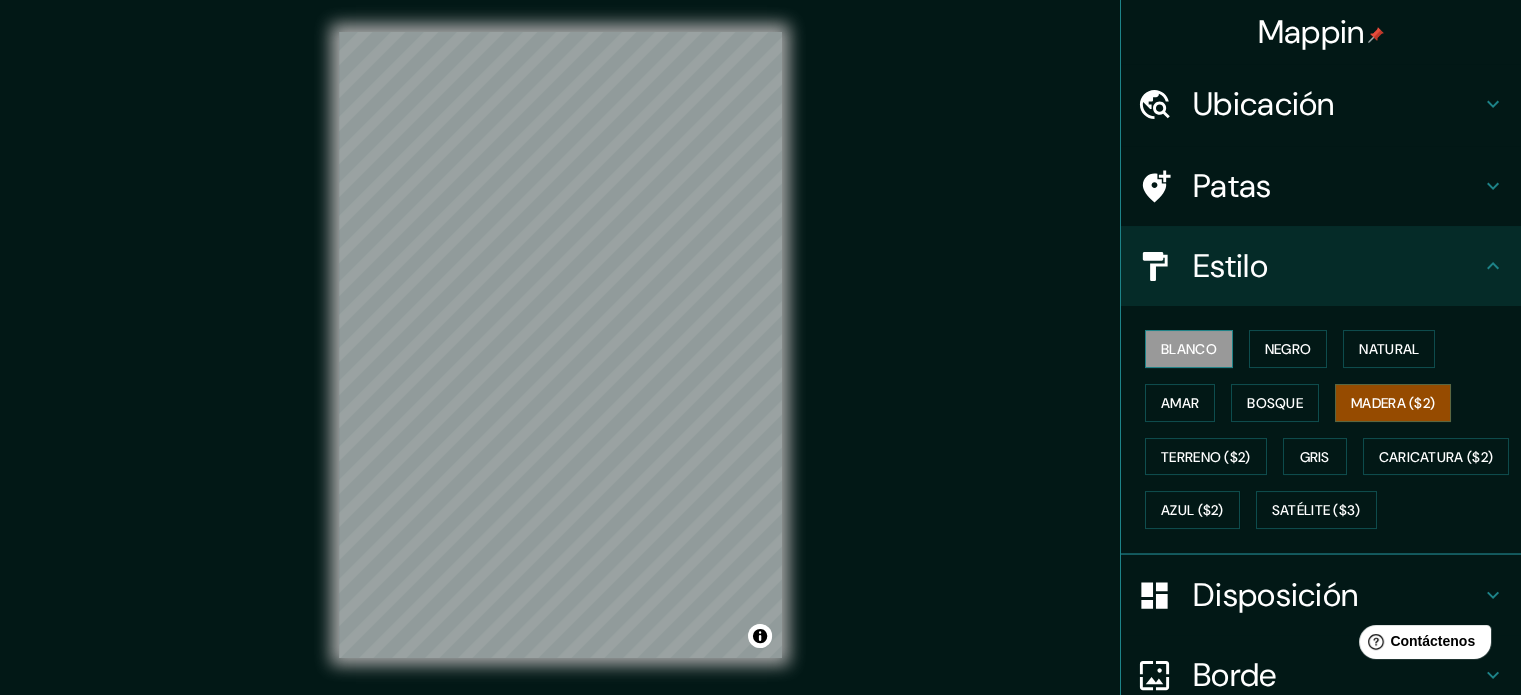 click on "Blanco" at bounding box center (1189, 349) 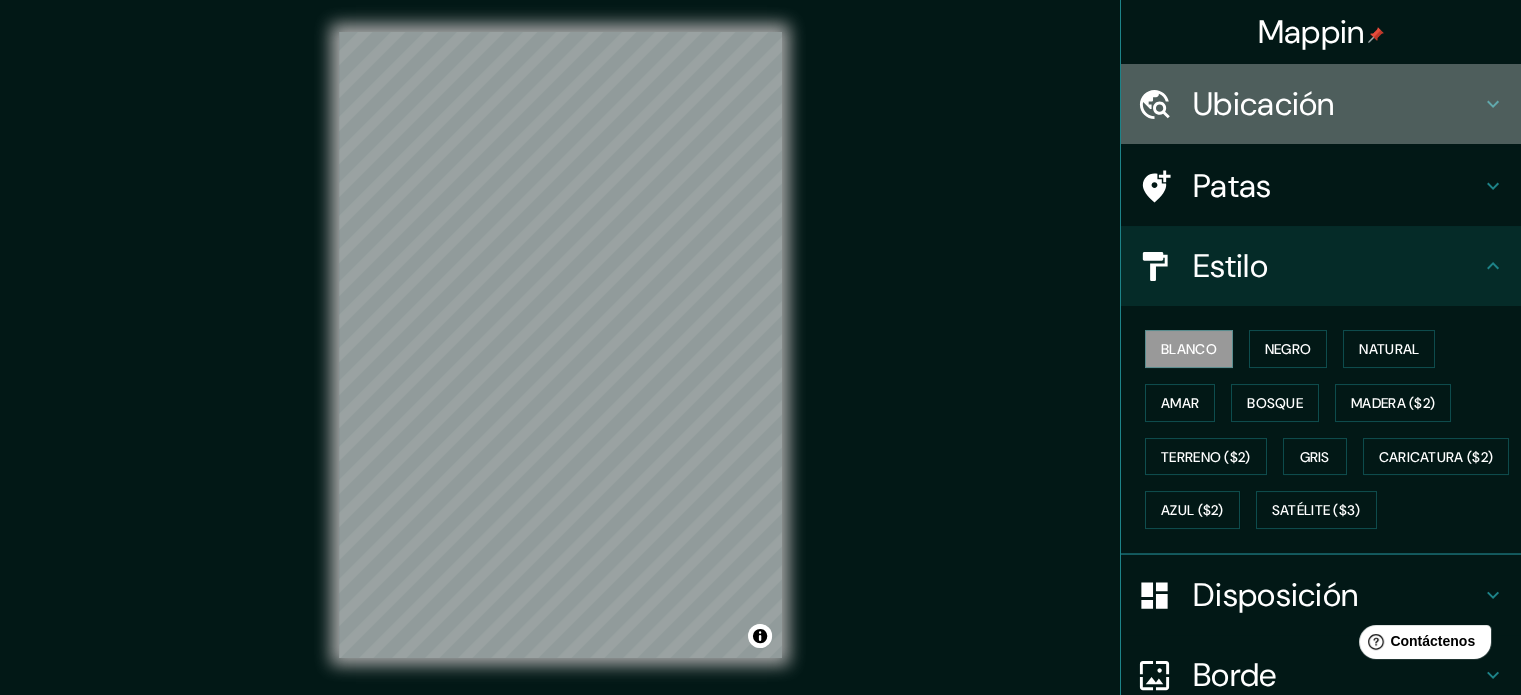 click on "Ubicación" at bounding box center (1337, 104) 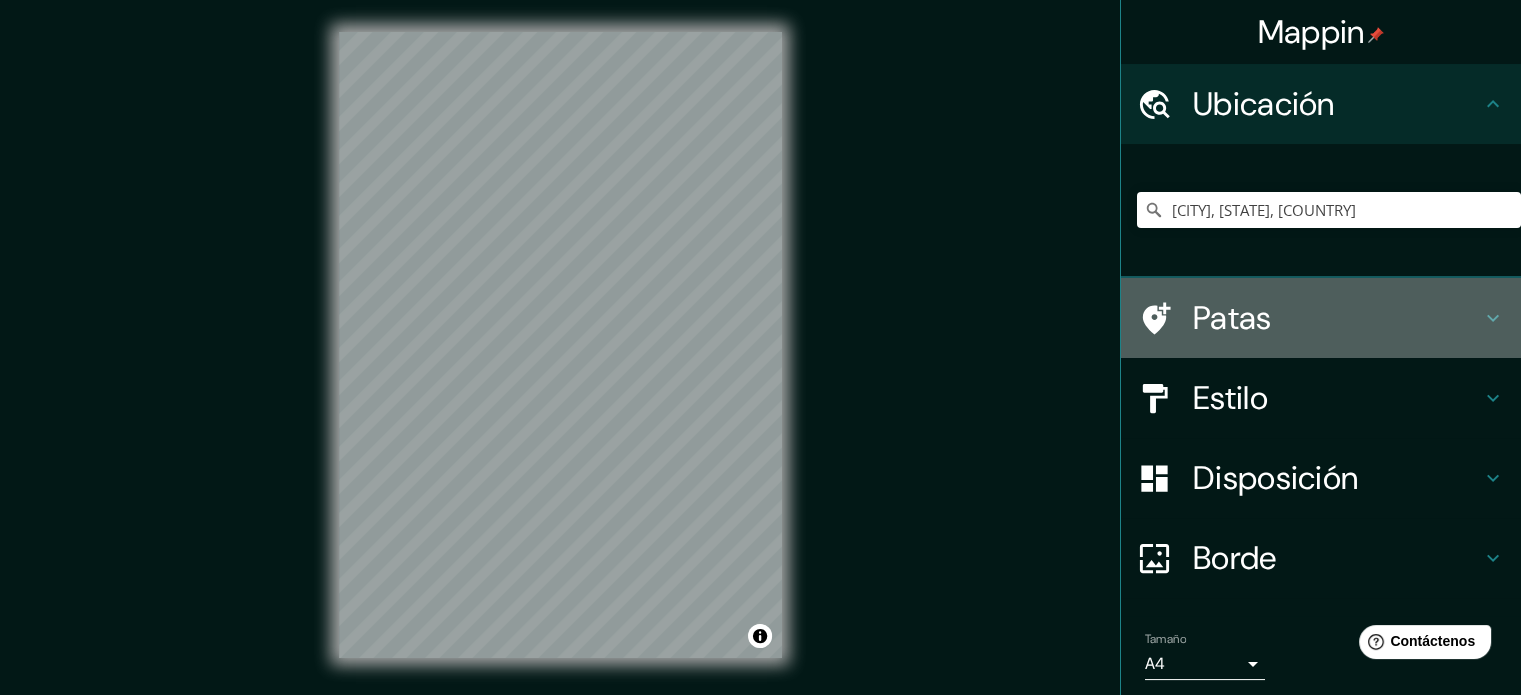click on "Patas" at bounding box center [1337, 318] 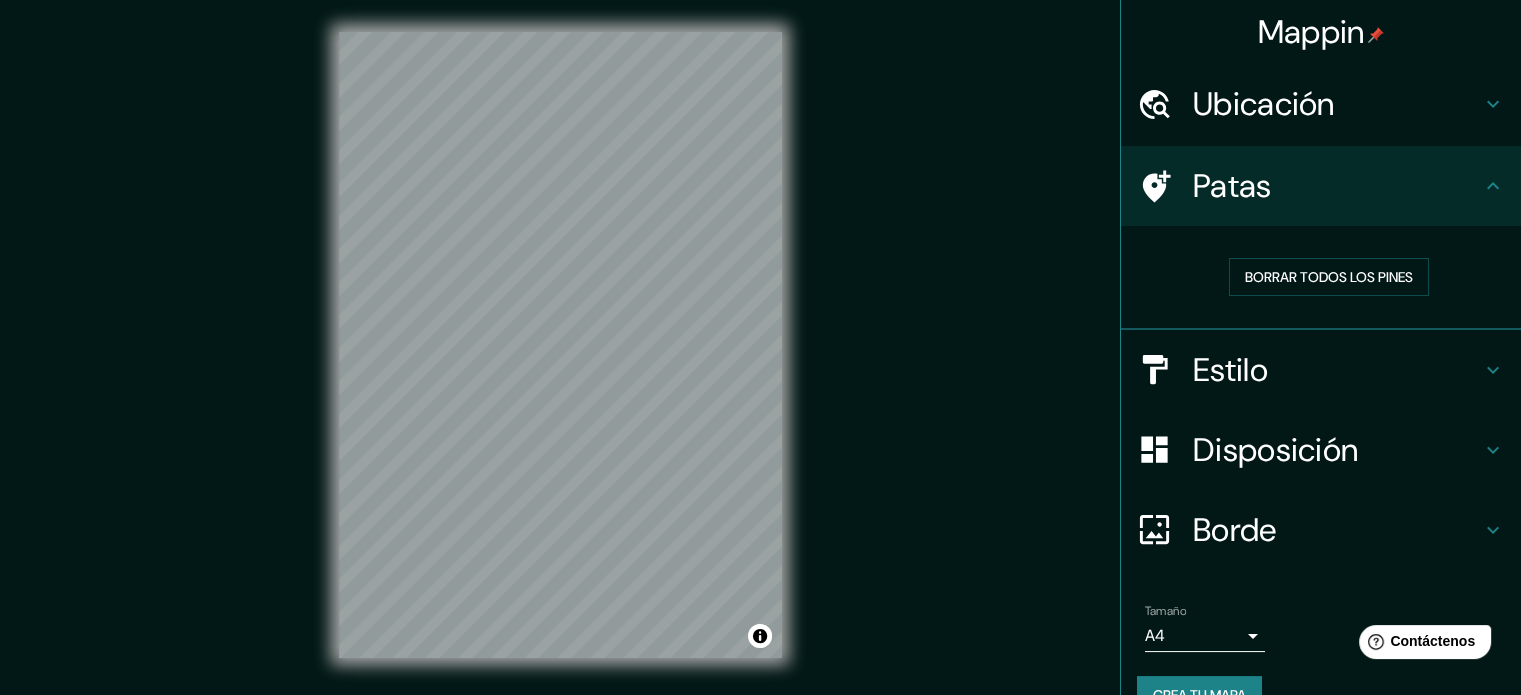 click on "Estilo" at bounding box center (1337, 370) 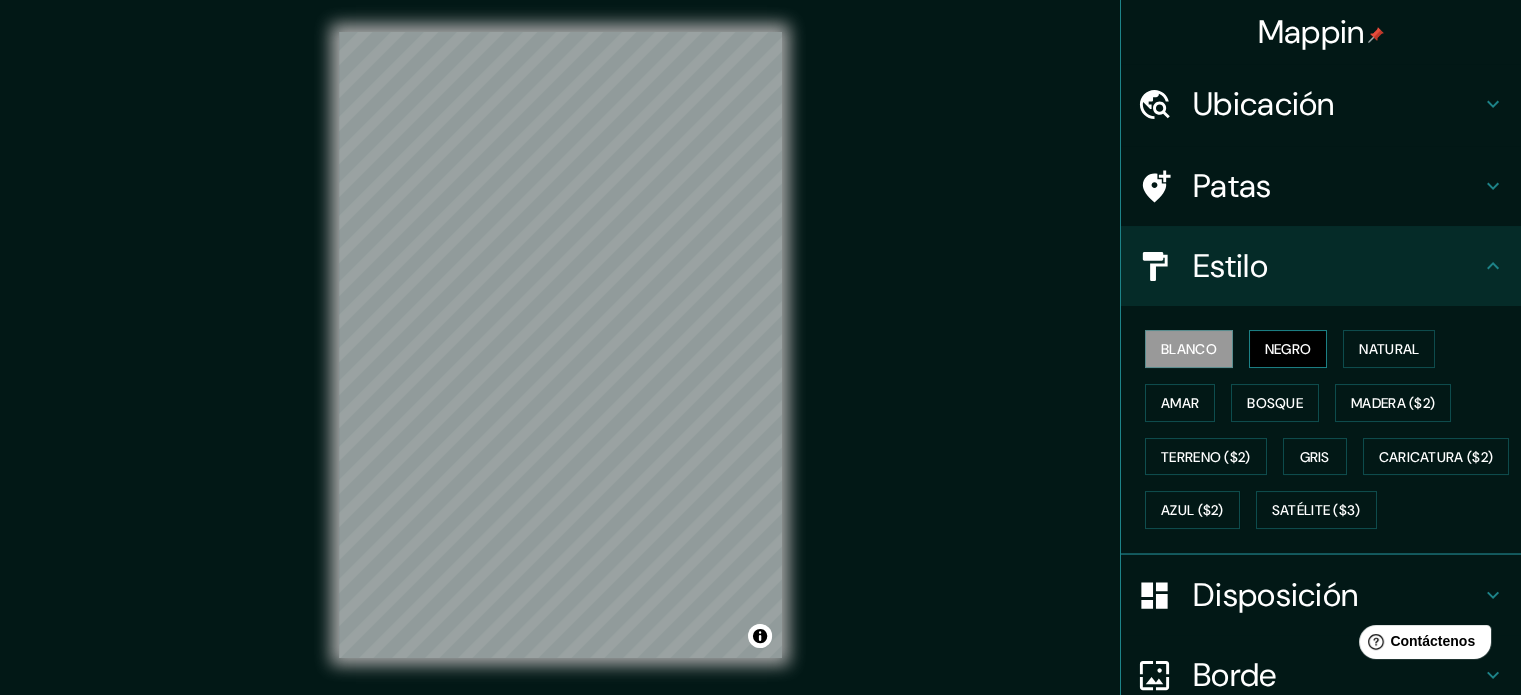 click on "Negro" at bounding box center [1288, 349] 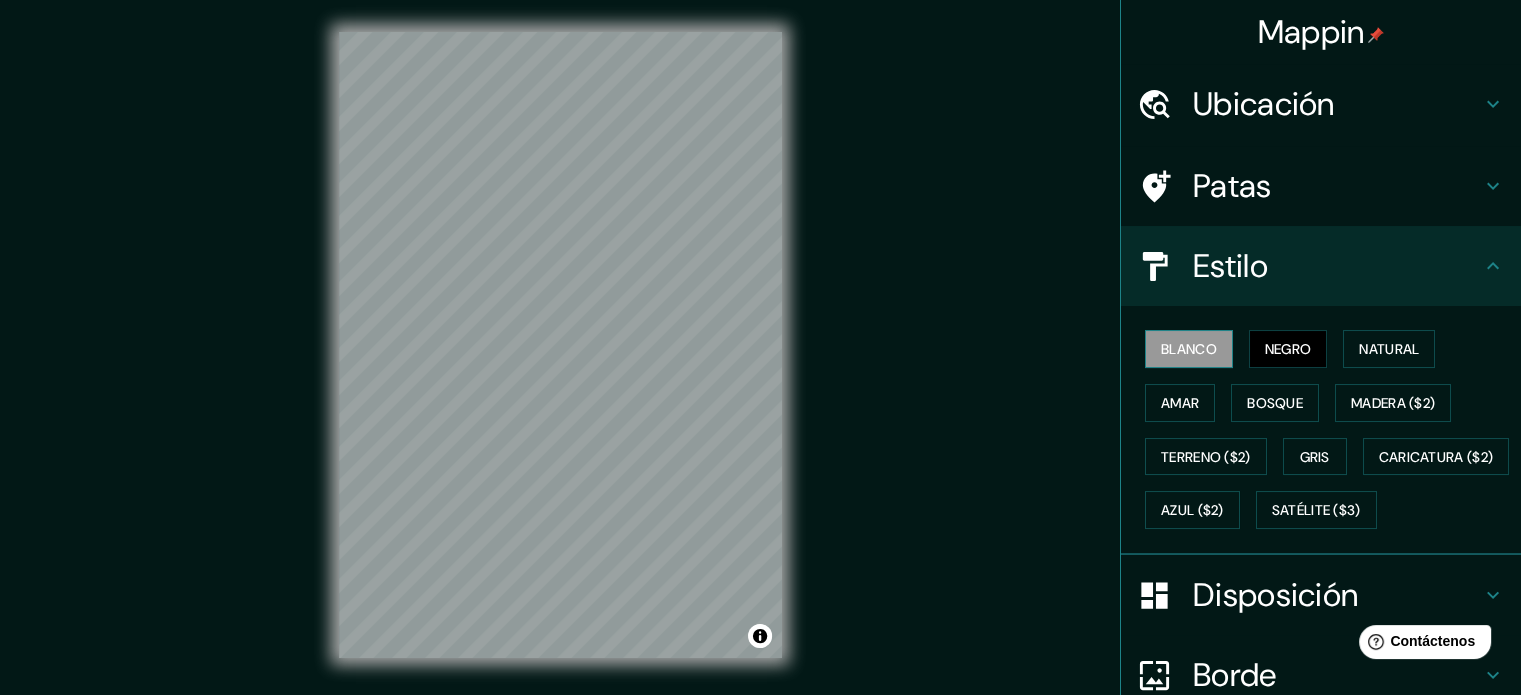 click on "Blanco" at bounding box center [1189, 349] 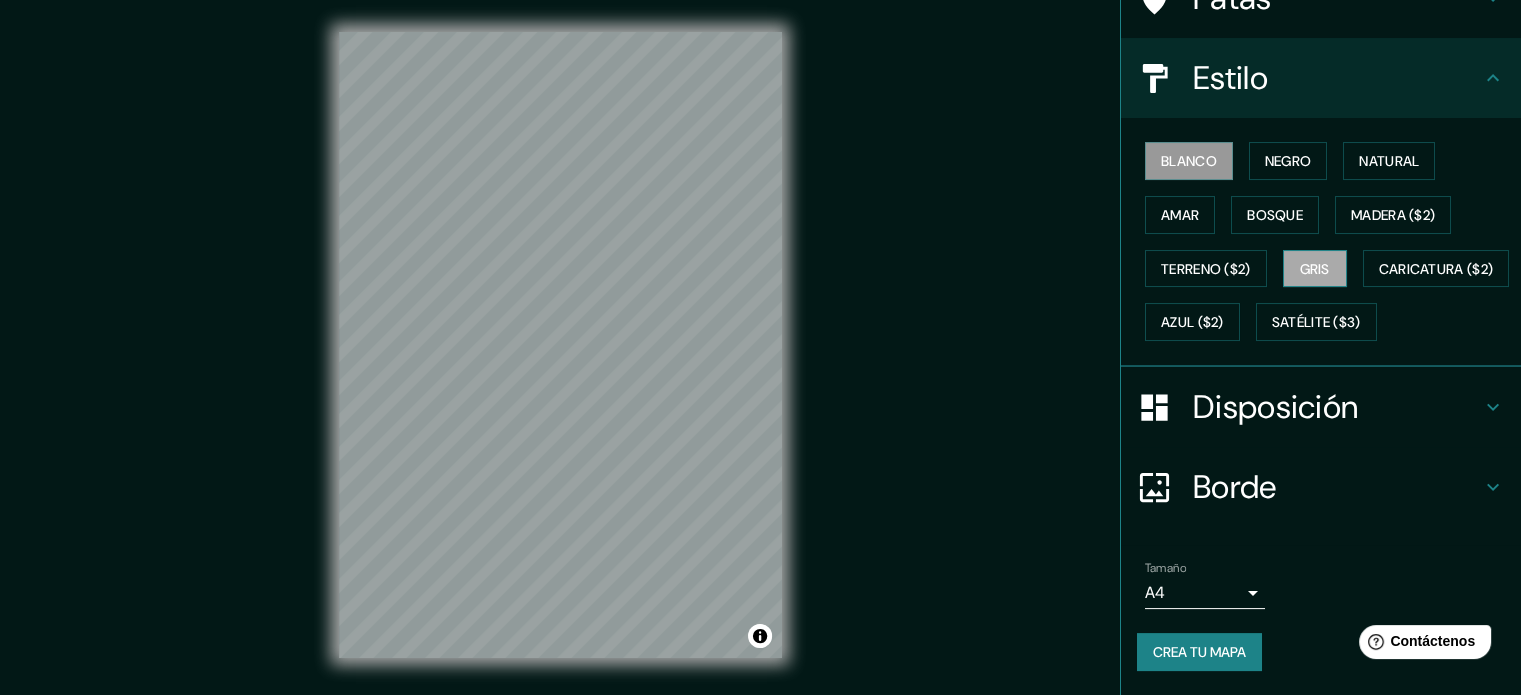 scroll, scrollTop: 236, scrollLeft: 0, axis: vertical 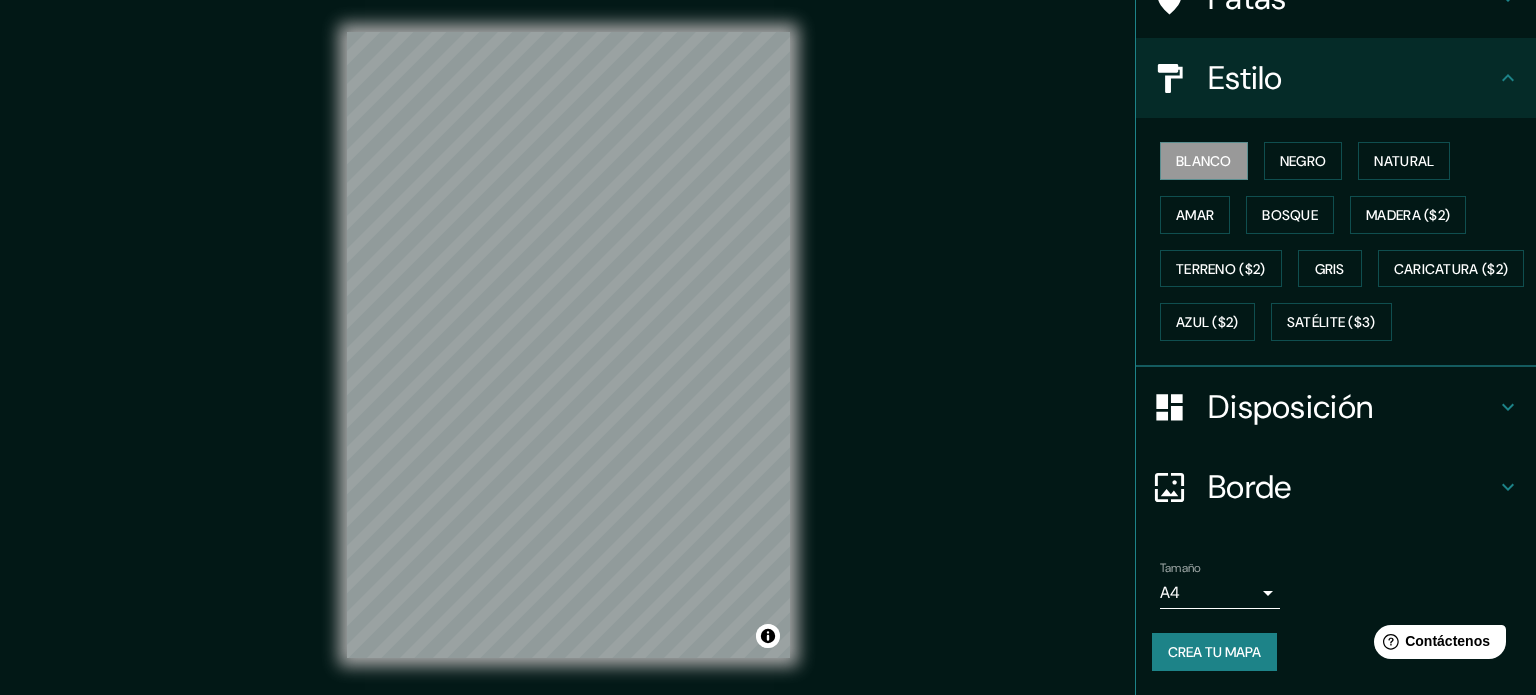 click on "Mappin Ubicación [CITY], [STATE], [COUNTRY] Patas Estilo Blanco Negro Natural Amar Bosque Madera ($2) Terreno ($2) Gris Caricatura ($2) Azul ($2) Satélite ($3) Disposición Borde Elige un borde.  Consejo  : puedes opacar las capas del marco para crear efectos geniales. Ninguno Simple Transparente Elegante Tamaño A4 single Crea tu mapa © Mapbox   © OpenStreetMap   Improve this map Si tiene algún problema, sugerencia o inquietud, envíe un correo electrónico a  help@example.com  .   . . Texto original Valora esta traducción Tu opinión servirá para ayudar a mejorar el Traductor de Google" at bounding box center [768, 347] 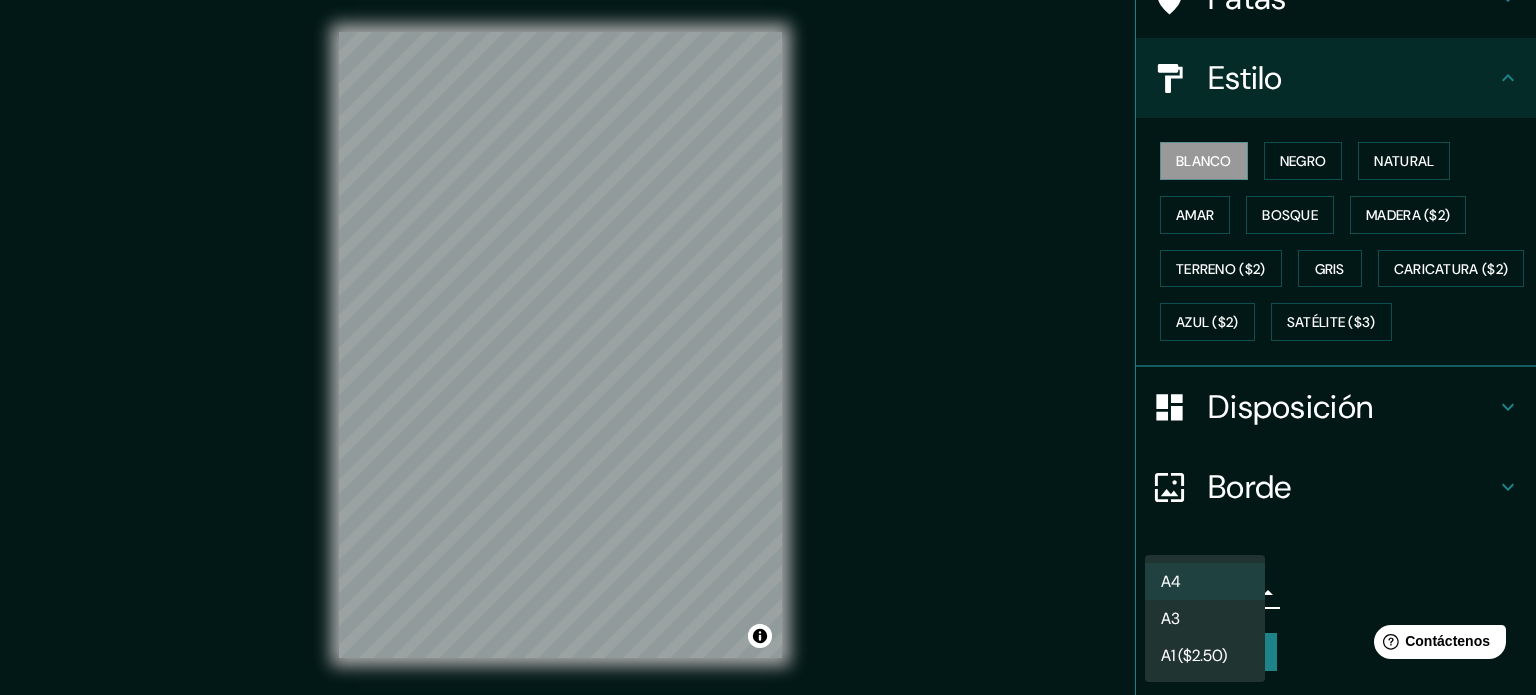 click on "A3" at bounding box center [1205, 618] 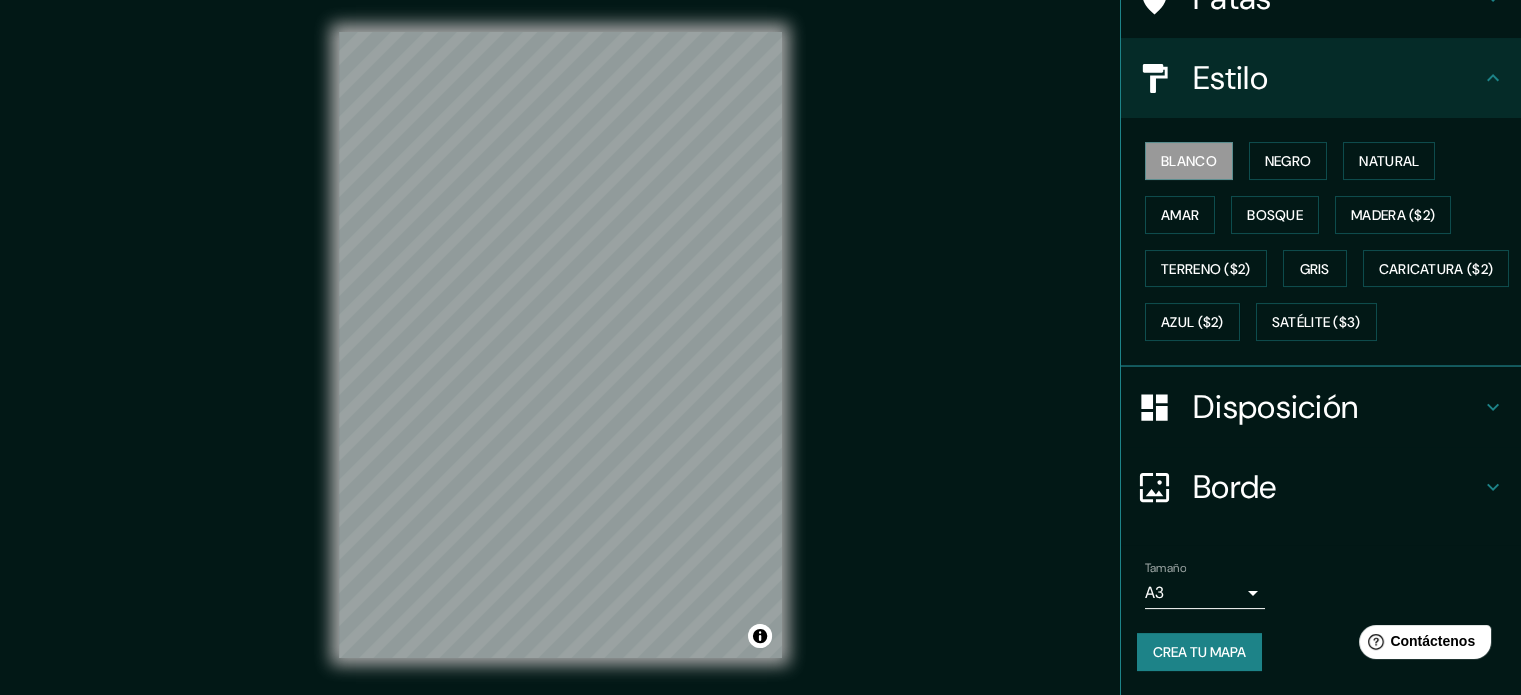 click on "Tamaño A3 a4" at bounding box center (1205, 585) 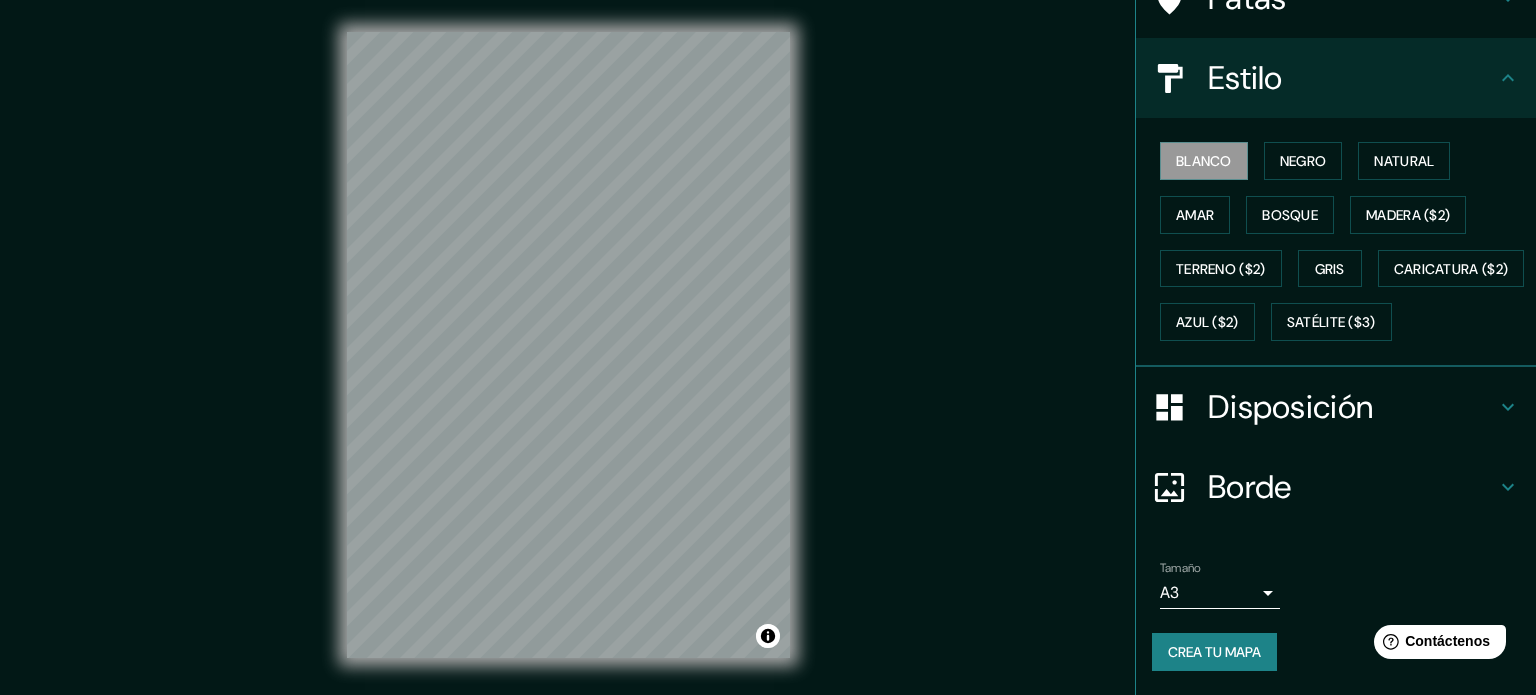 click on "Mappin Ubicación [CITY], [STATE], [COUNTRY] Patas Estilo Blanco Negro Natural Amar Bosque Madera ($2) Terreno ($2) Gris Caricatura ($2) Azul ($2) Satélite ($3) Disposición Borde Elige un borde.  Consejo  : puedes opacar las capas del marco para crear efectos geniales. Ninguno Simple Transparente Elegante Tamaño A3 a4 Crea tu mapa © Mapbox   © OpenStreetMap   Improve this map Si tiene algún problema, sugerencia o inquietud, envíe un correo electrónico a  help@example.com  .   . . Texto original Valora esta traducción Tu opinión servirá para ayudar a mejorar el Traductor de Google" at bounding box center [768, 347] 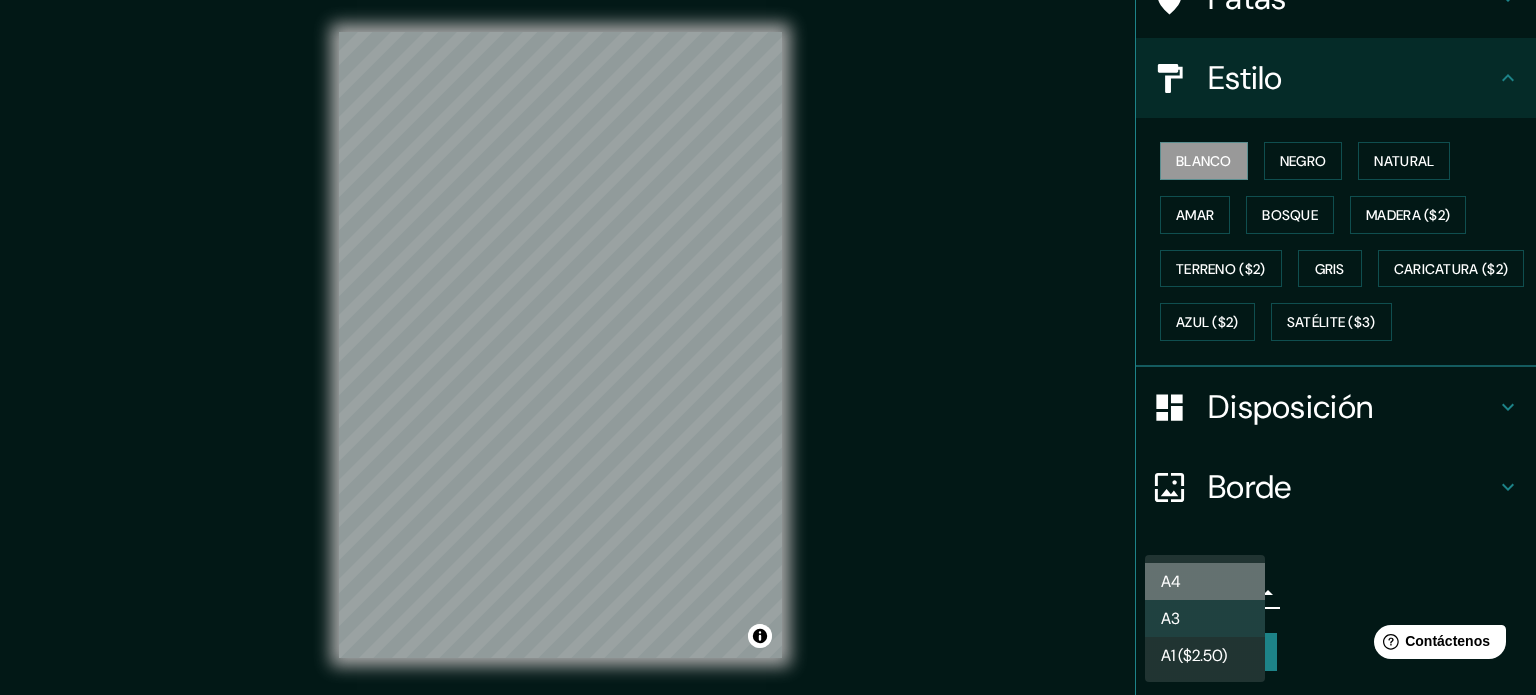 click on "A4" at bounding box center [1205, 581] 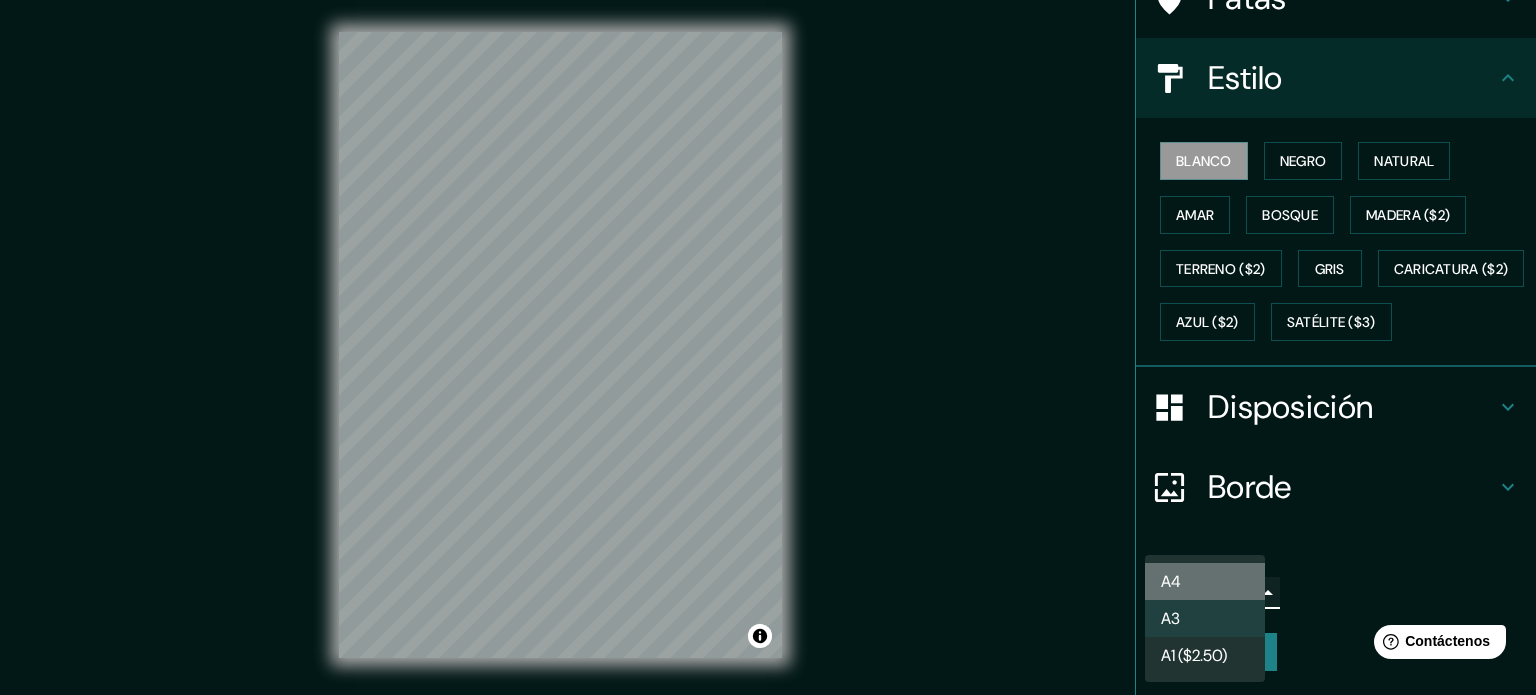 type on "single" 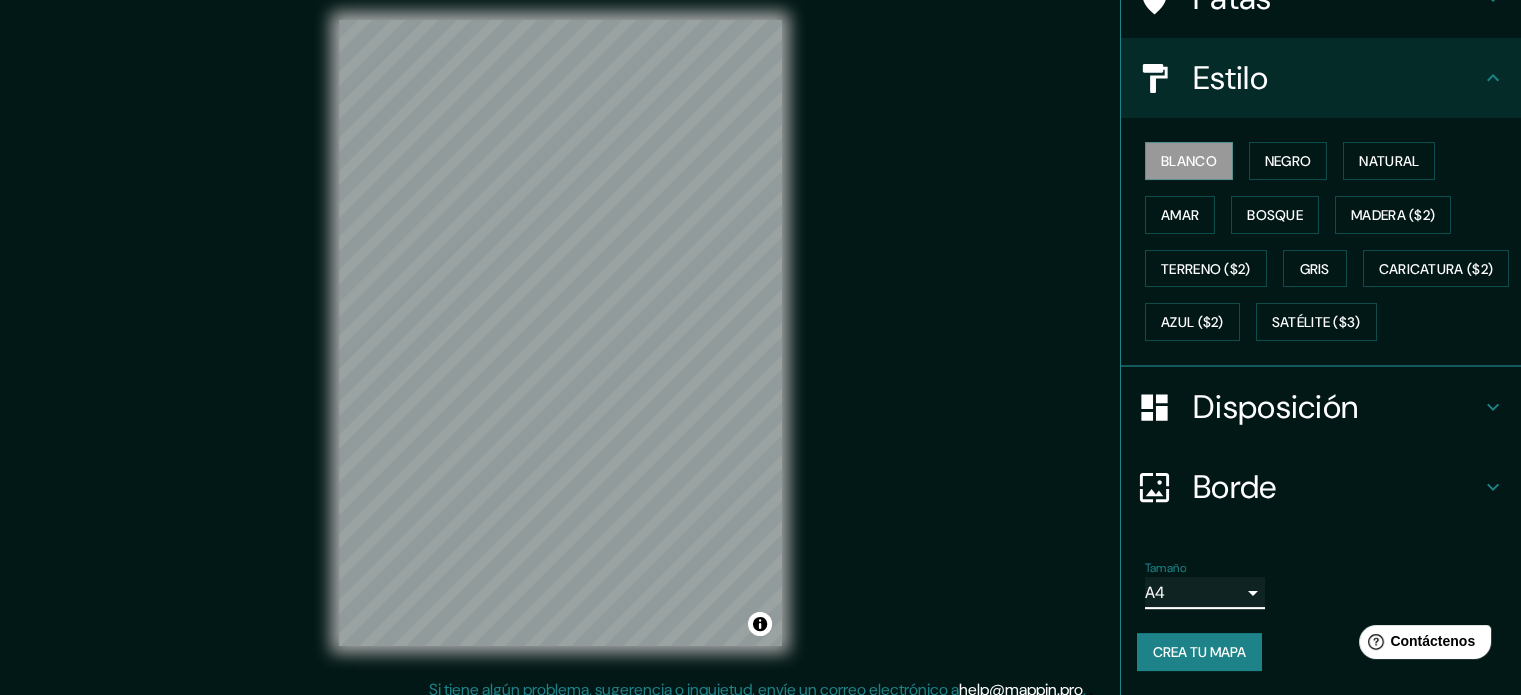scroll, scrollTop: 26, scrollLeft: 0, axis: vertical 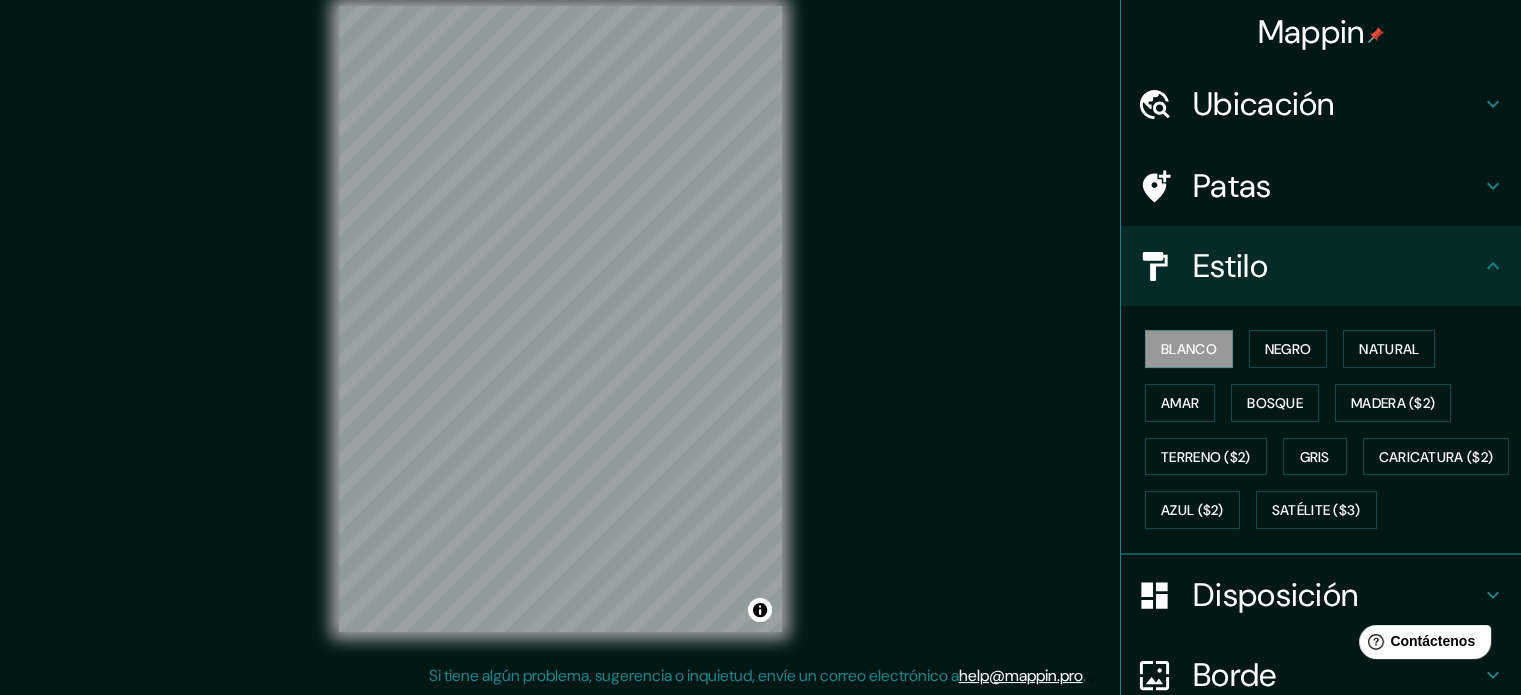 click 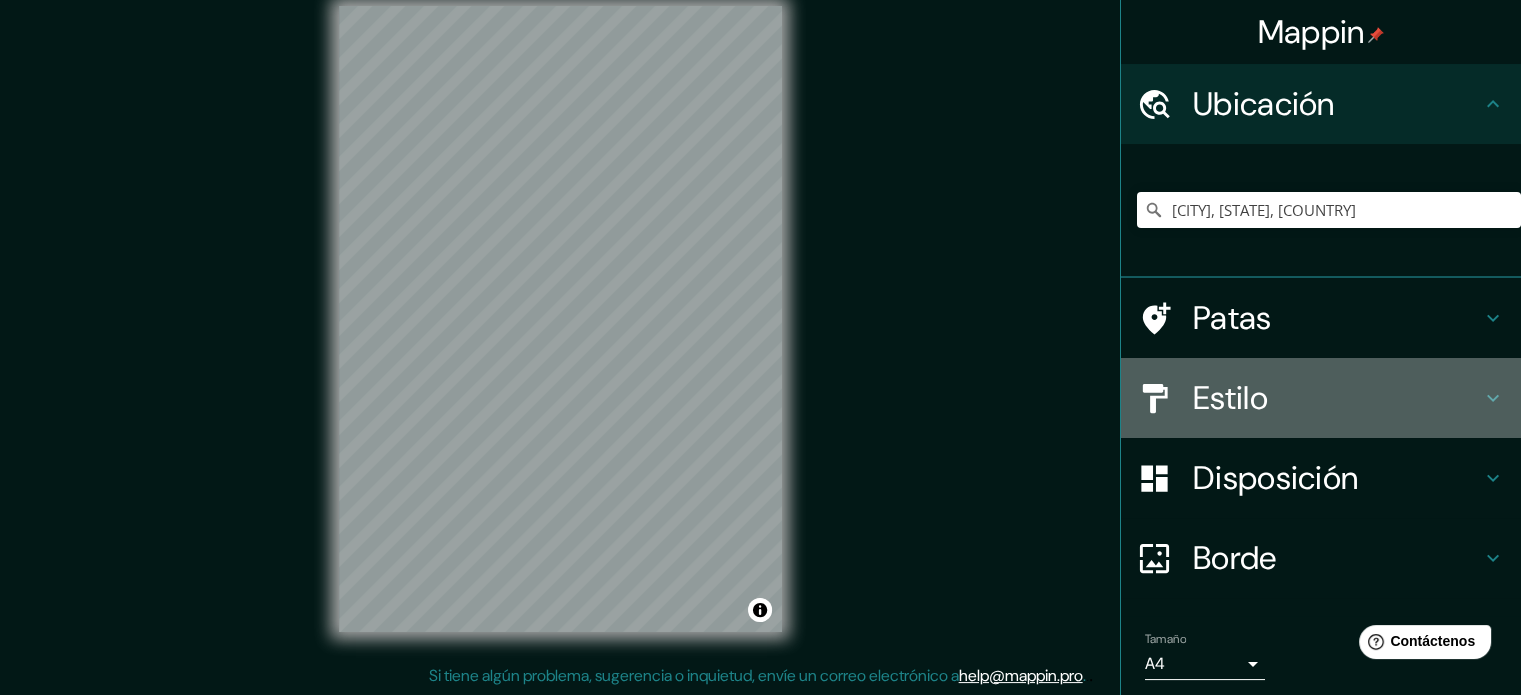 click on "Estilo" at bounding box center [1337, 398] 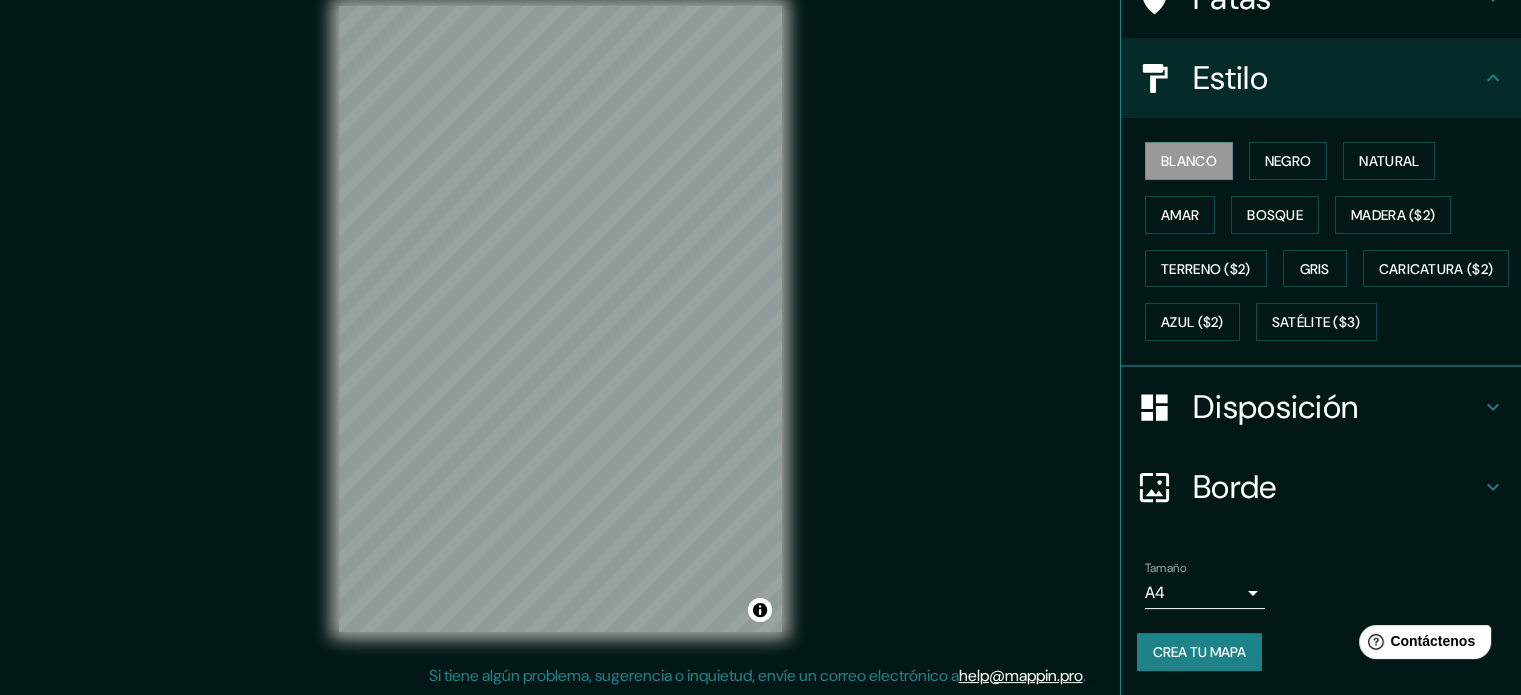 click on "Disposición" at bounding box center [1275, 407] 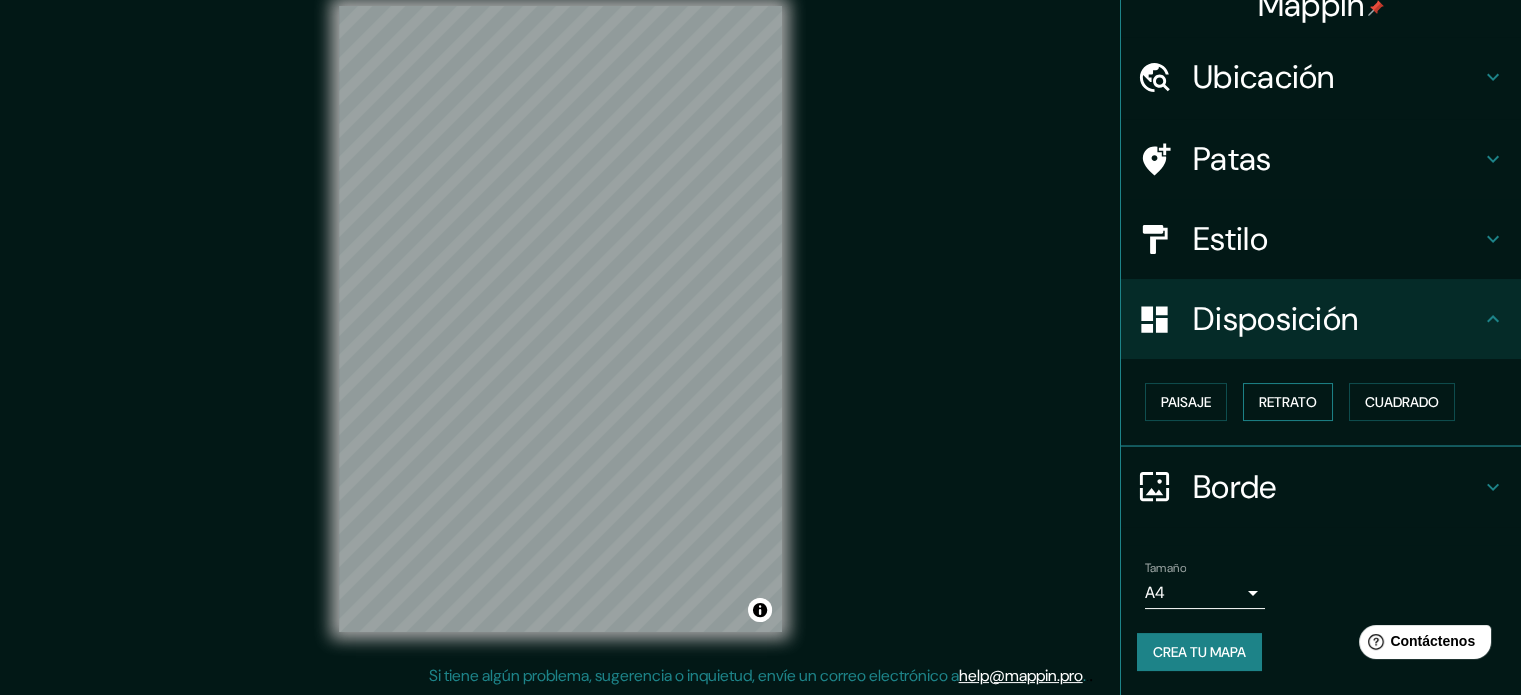 scroll, scrollTop: 24, scrollLeft: 0, axis: vertical 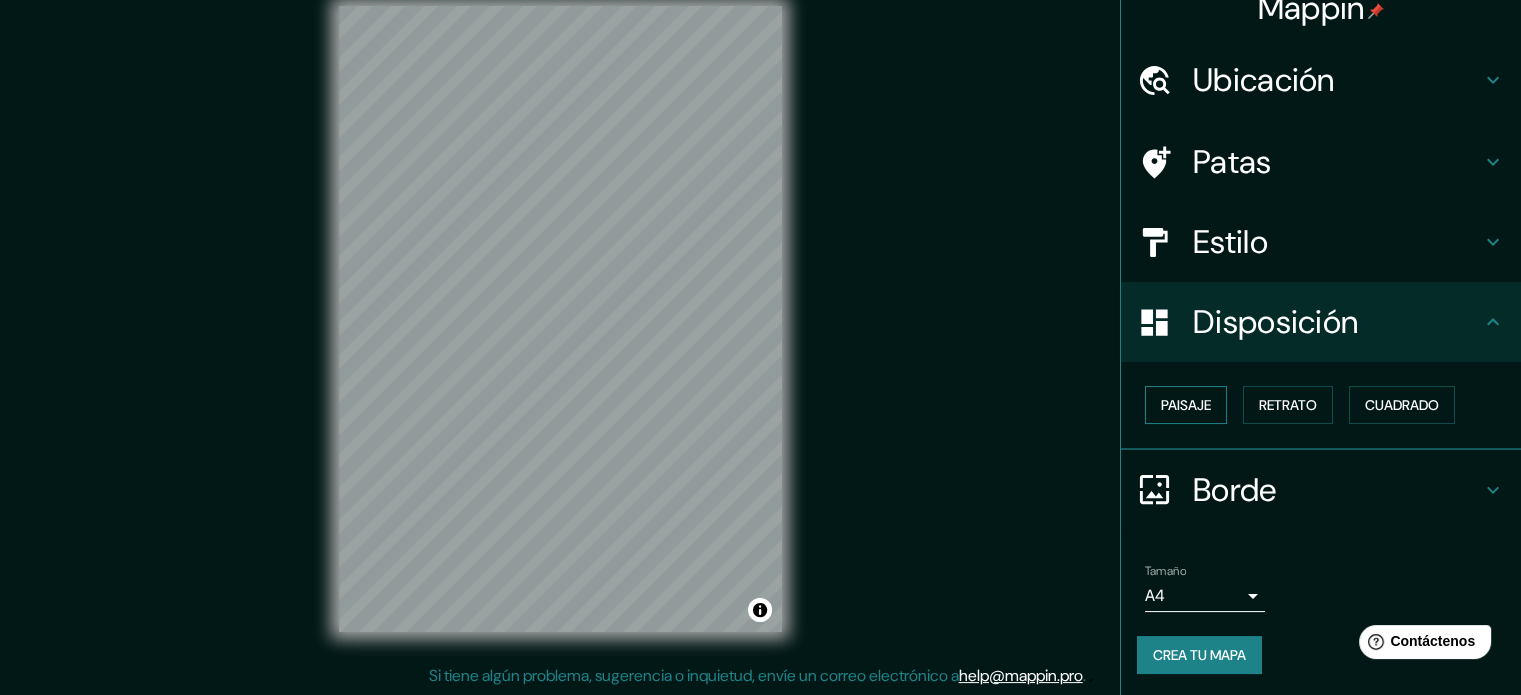 click on "Paisaje" at bounding box center [1186, 405] 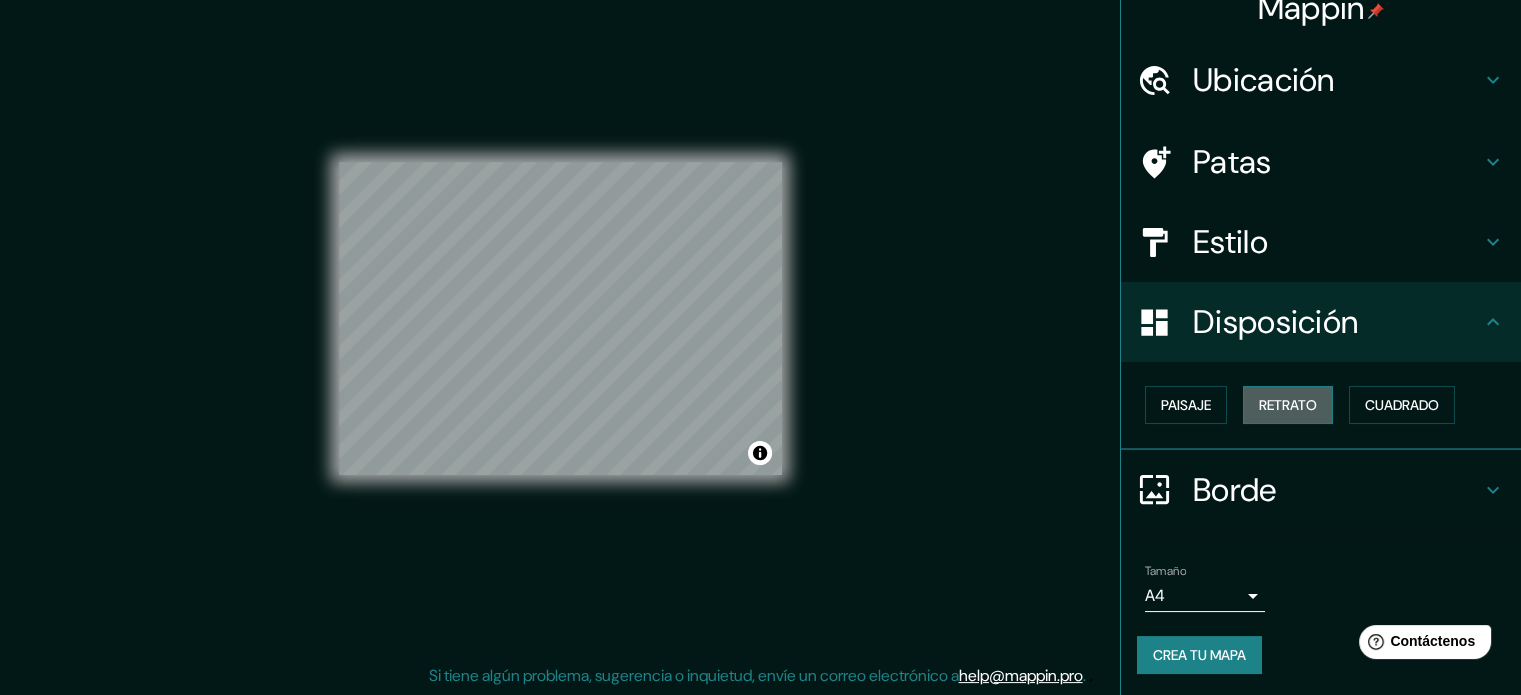 click on "Retrato" at bounding box center [1288, 405] 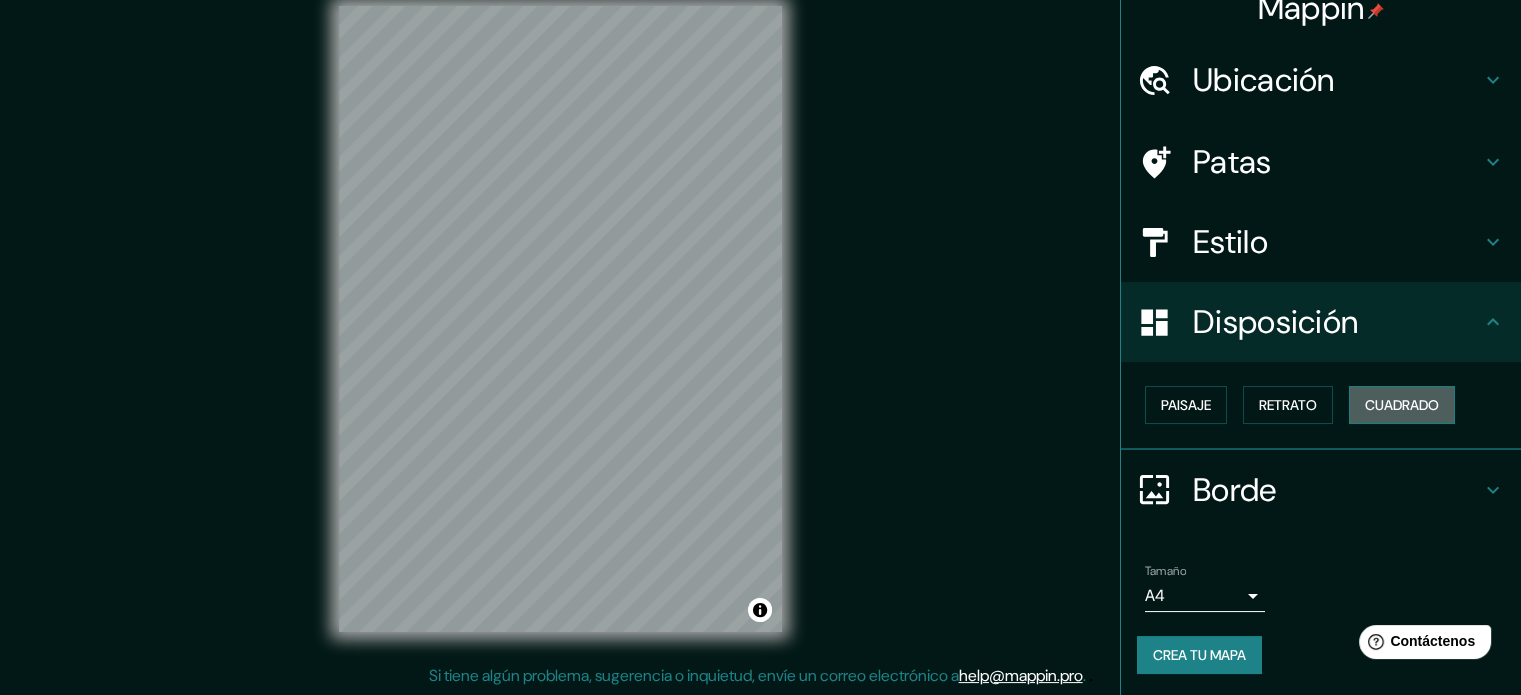 click on "Cuadrado" at bounding box center (1402, 405) 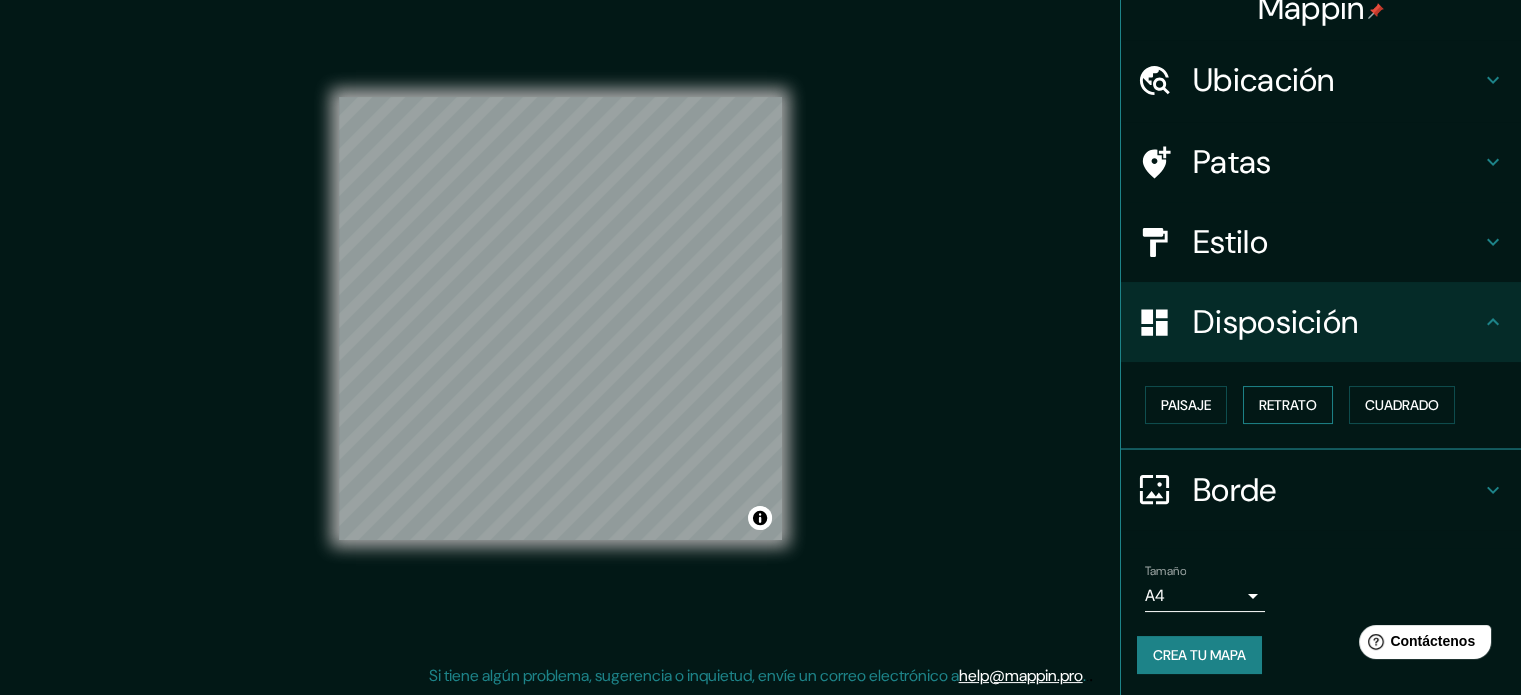 click on "Retrato" at bounding box center [1288, 405] 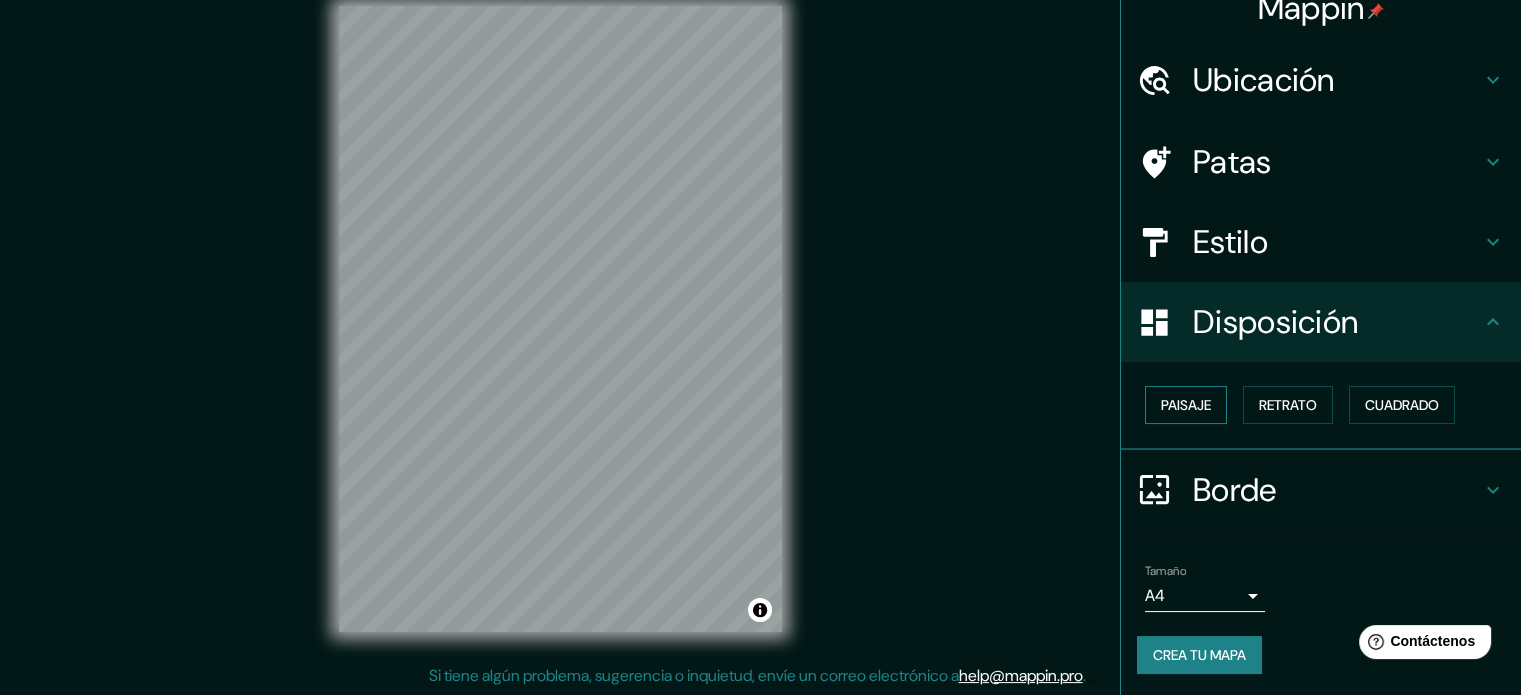 click on "Paisaje" at bounding box center (1186, 405) 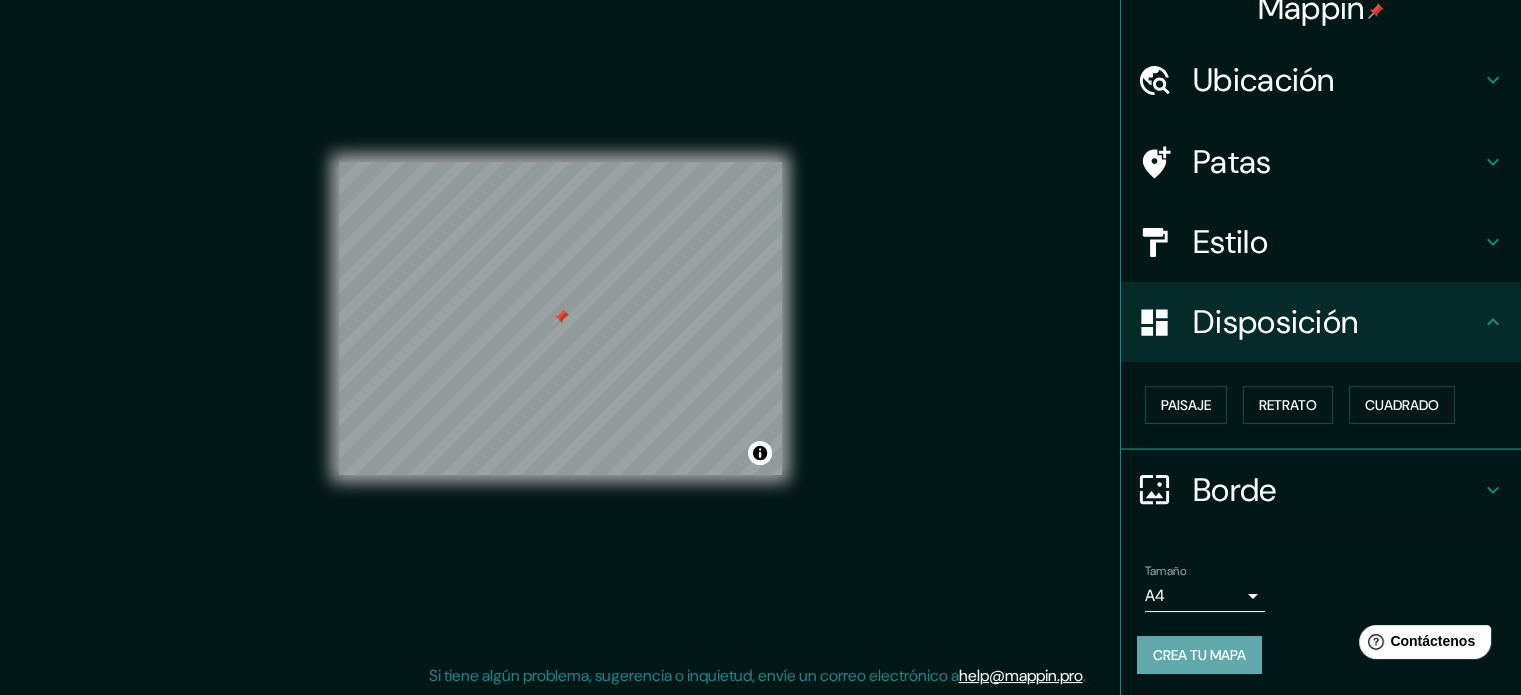 click on "Crea tu mapa" at bounding box center (1199, 655) 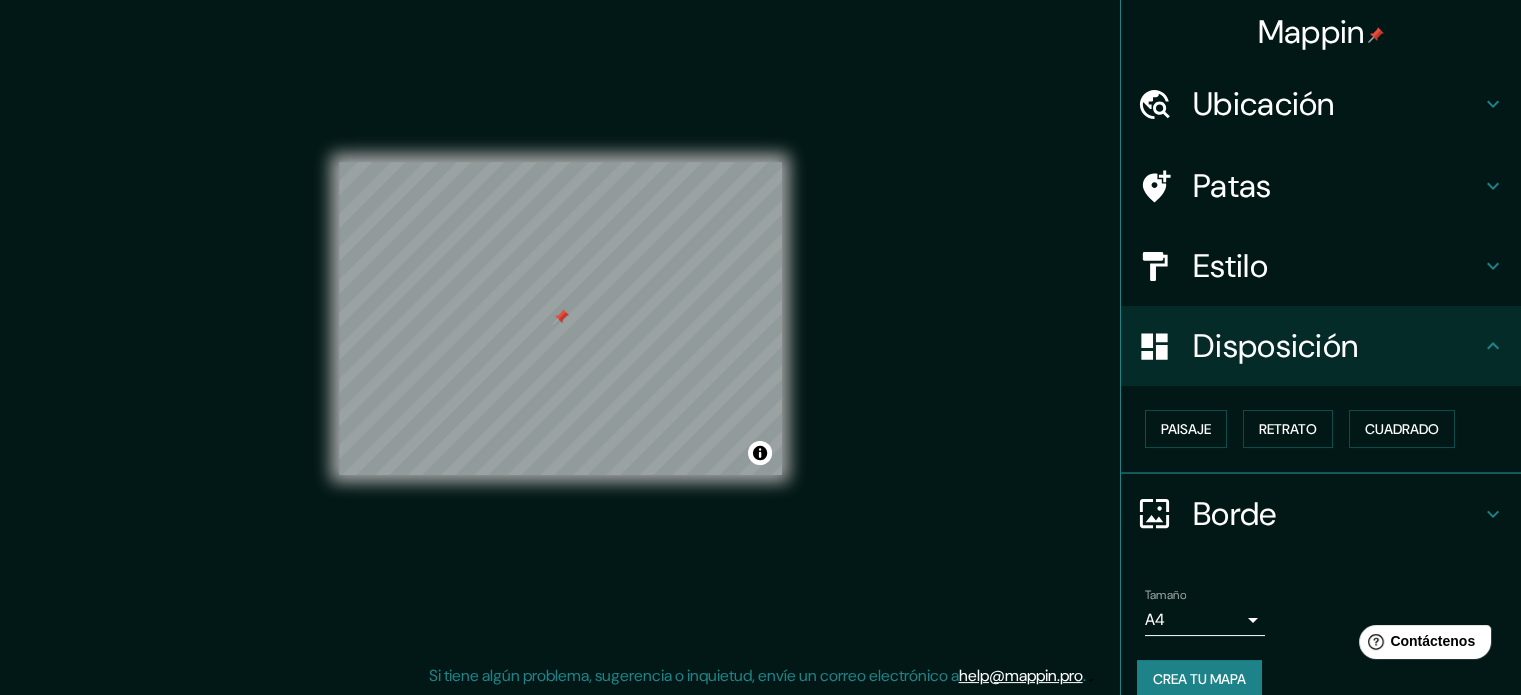 scroll, scrollTop: 24, scrollLeft: 0, axis: vertical 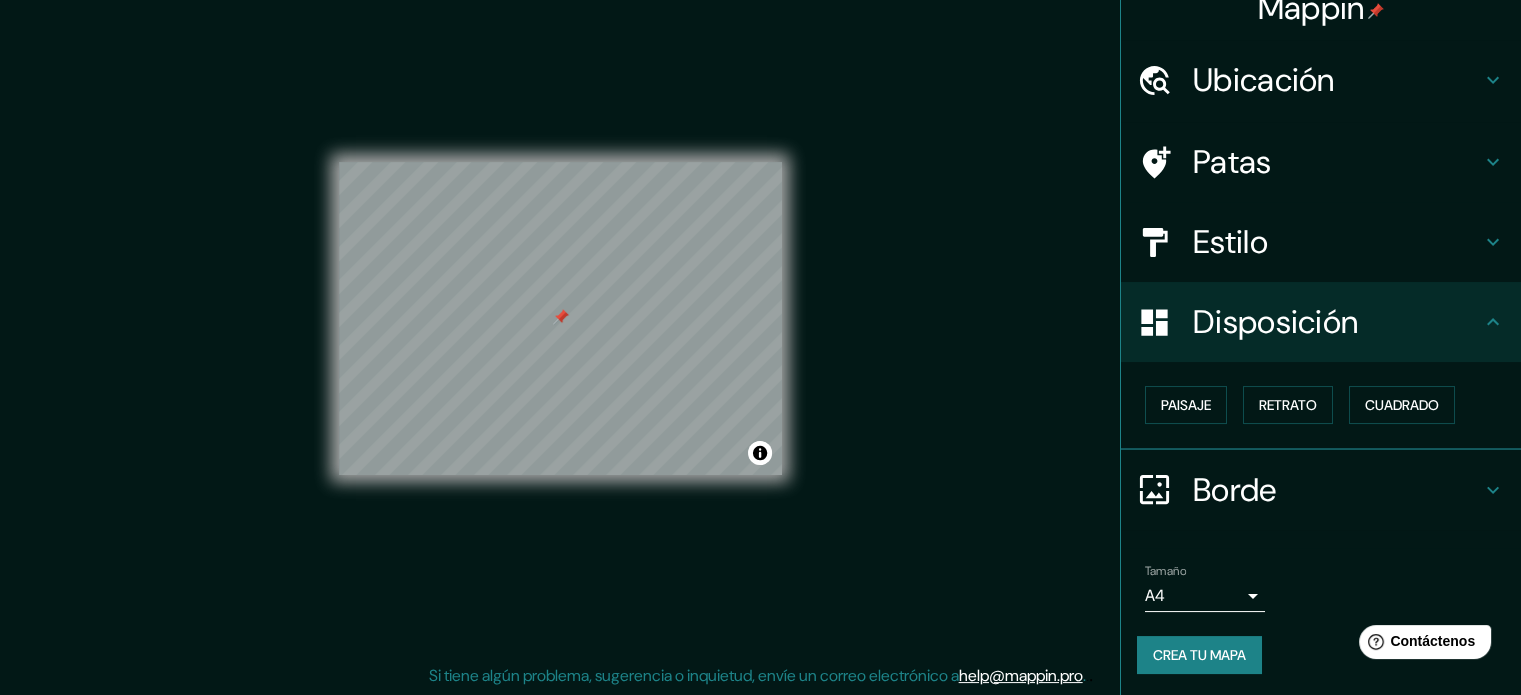click on "Crea tu mapa" at bounding box center (1199, 655) 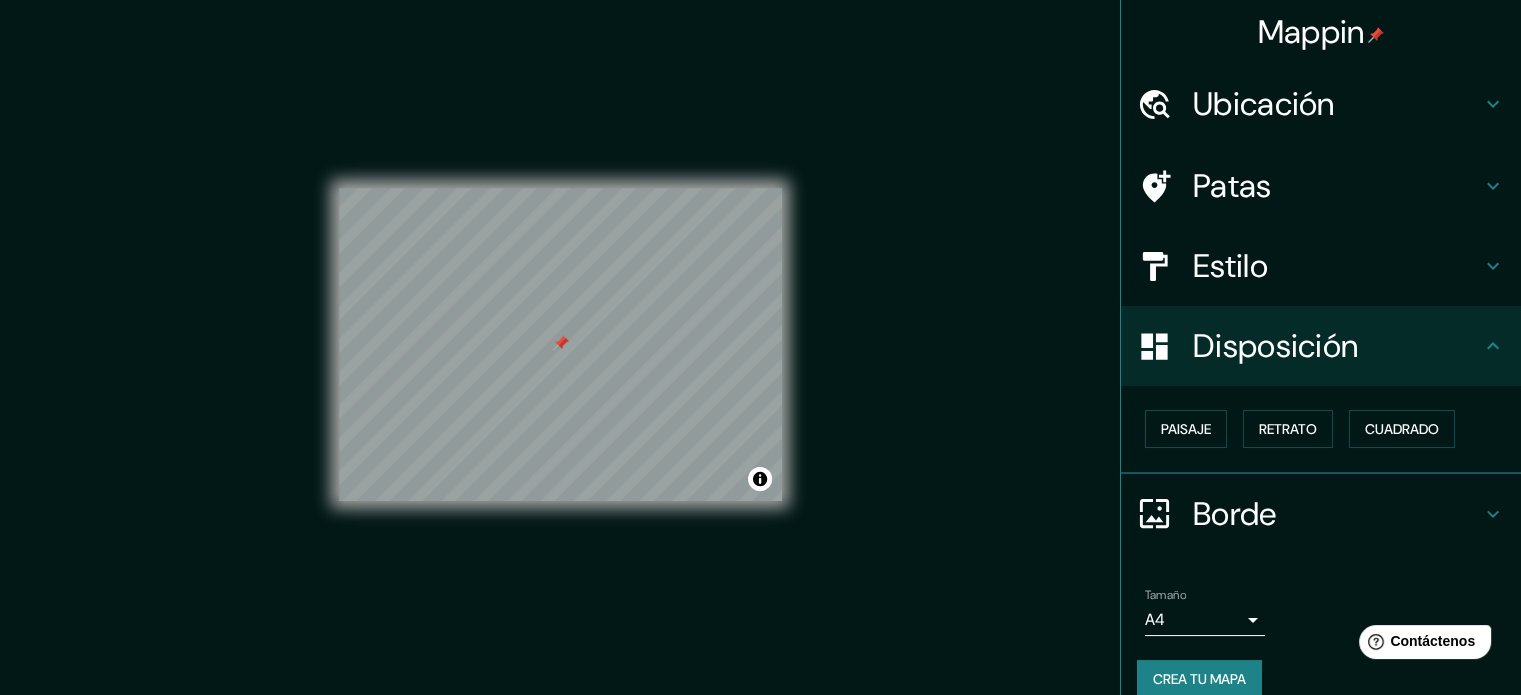 scroll, scrollTop: 0, scrollLeft: 0, axis: both 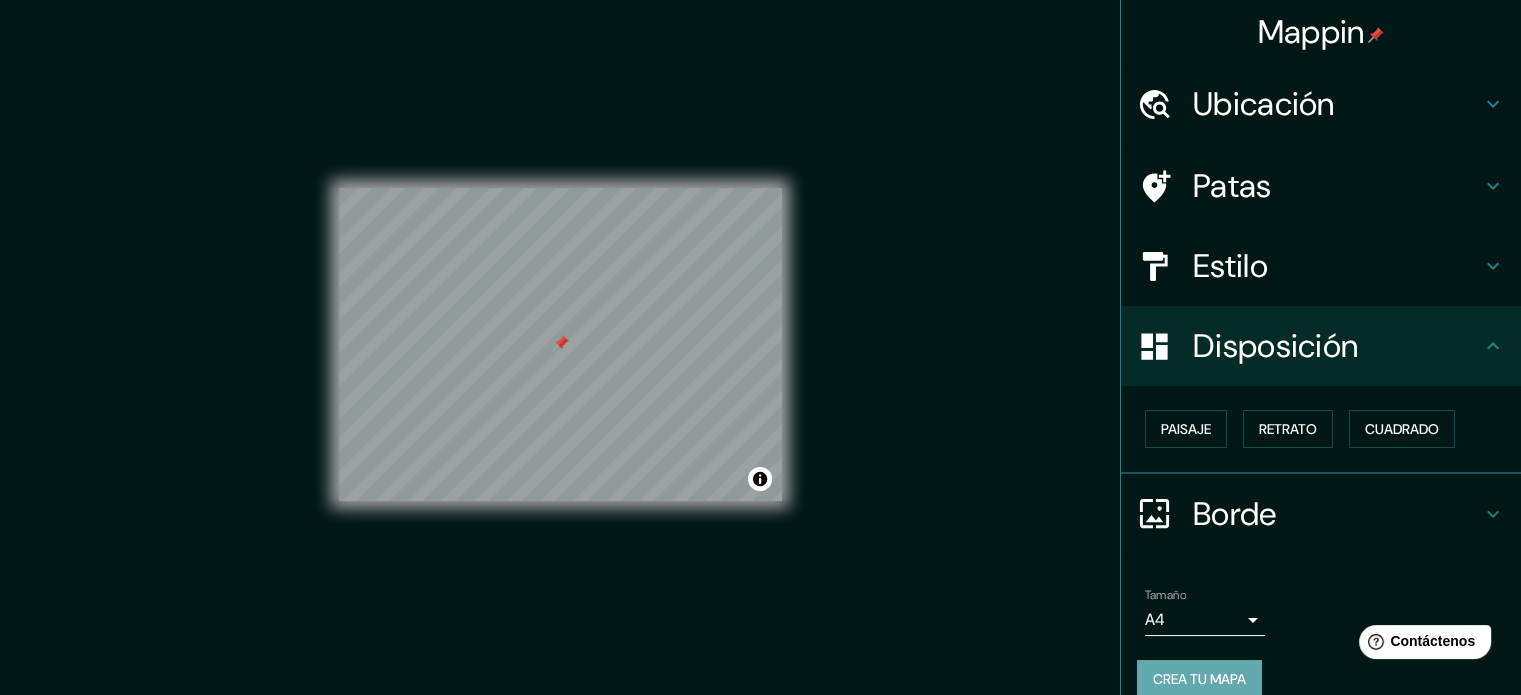 click on "Crea tu mapa" at bounding box center [1199, 679] 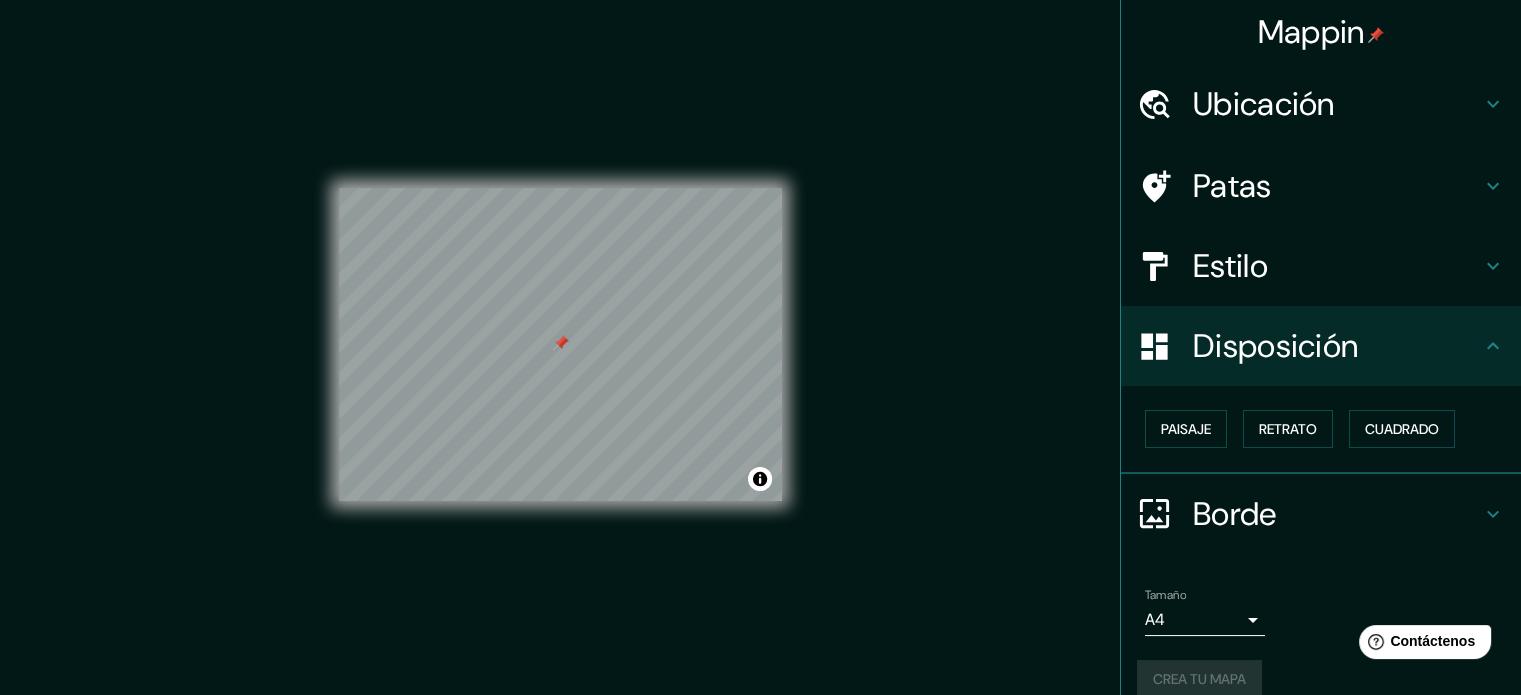 scroll, scrollTop: 24, scrollLeft: 0, axis: vertical 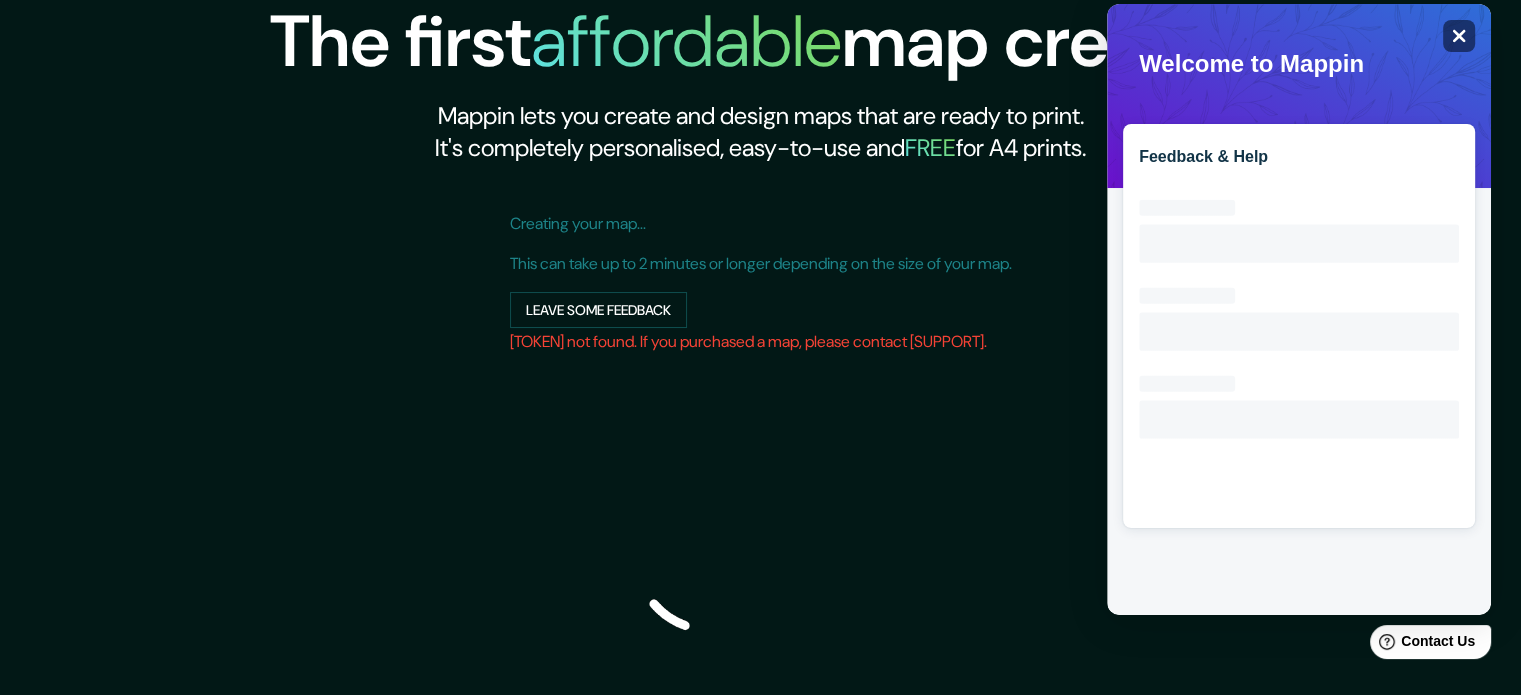 click on "Close" at bounding box center [1459, 36] 